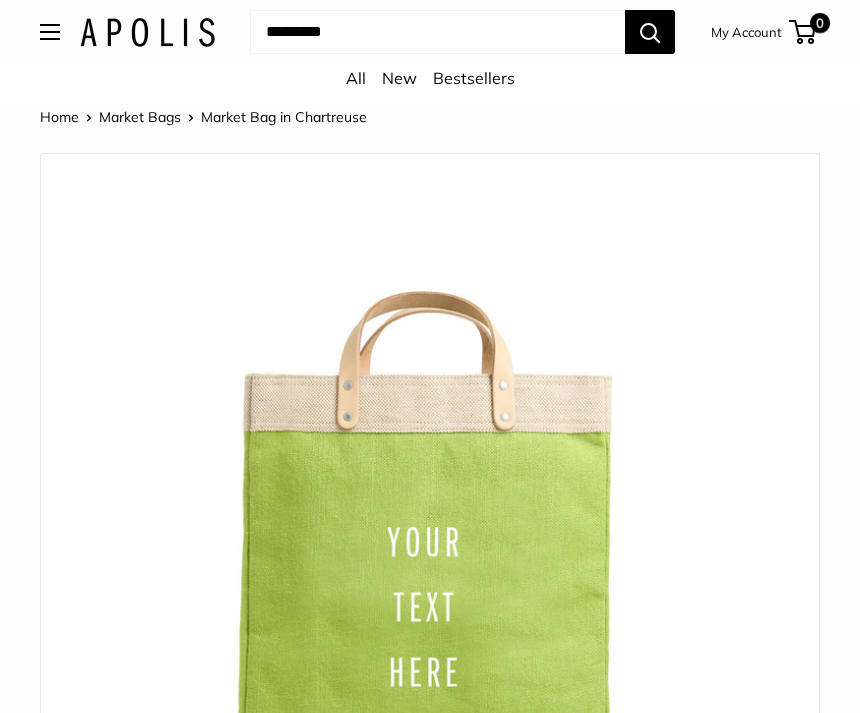 scroll, scrollTop: 0, scrollLeft: 0, axis: both 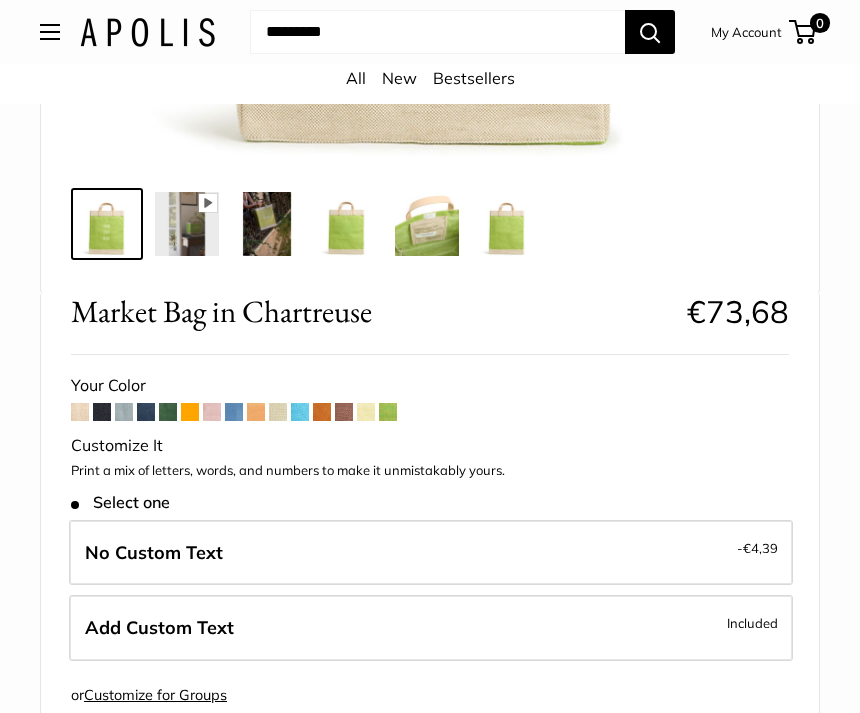 click on "Add Custom Text
Included" at bounding box center [431, 629] 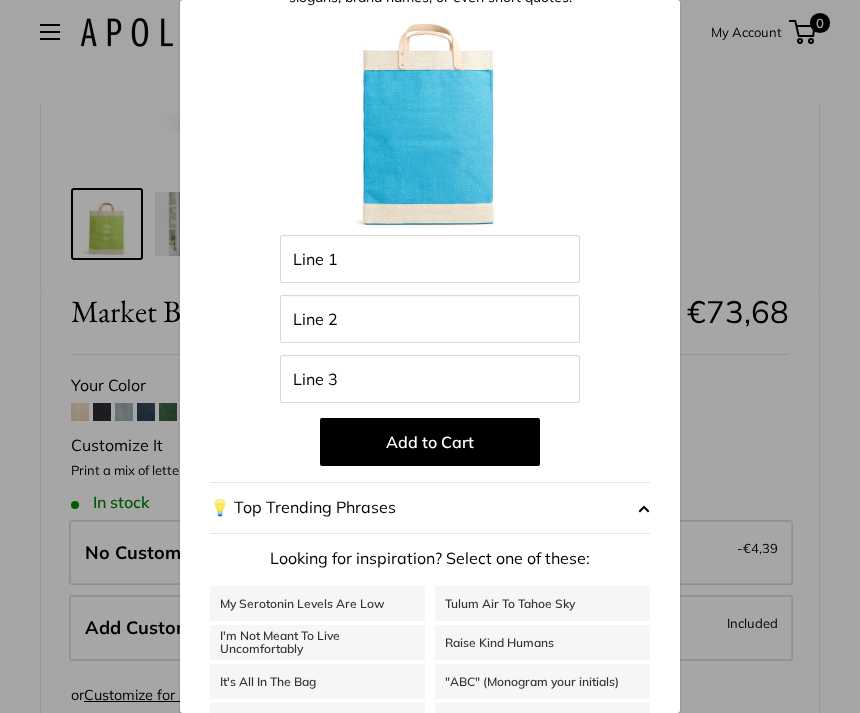 scroll, scrollTop: 113, scrollLeft: 0, axis: vertical 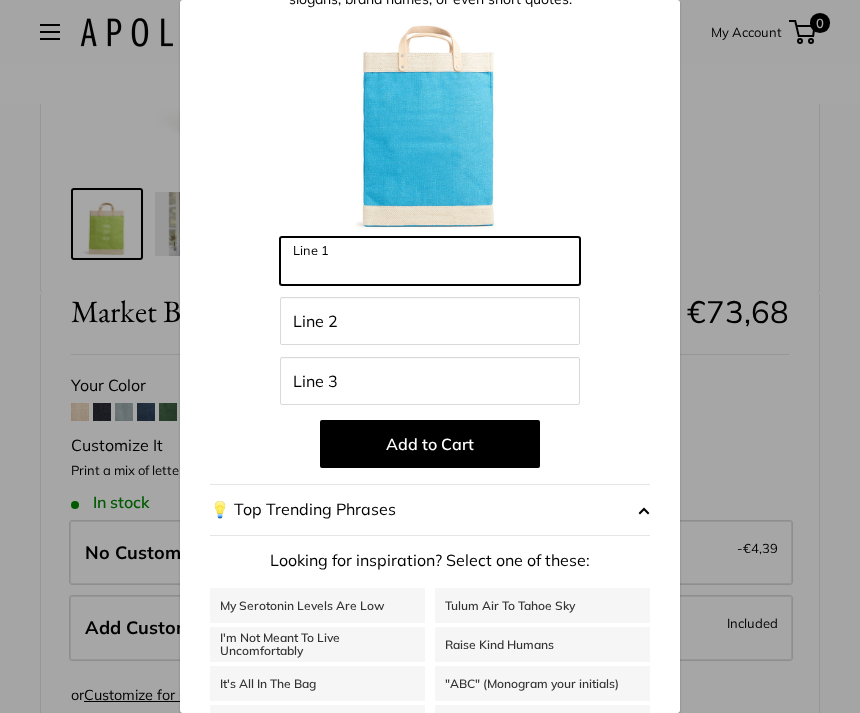 click on "Line 1" at bounding box center [430, 261] 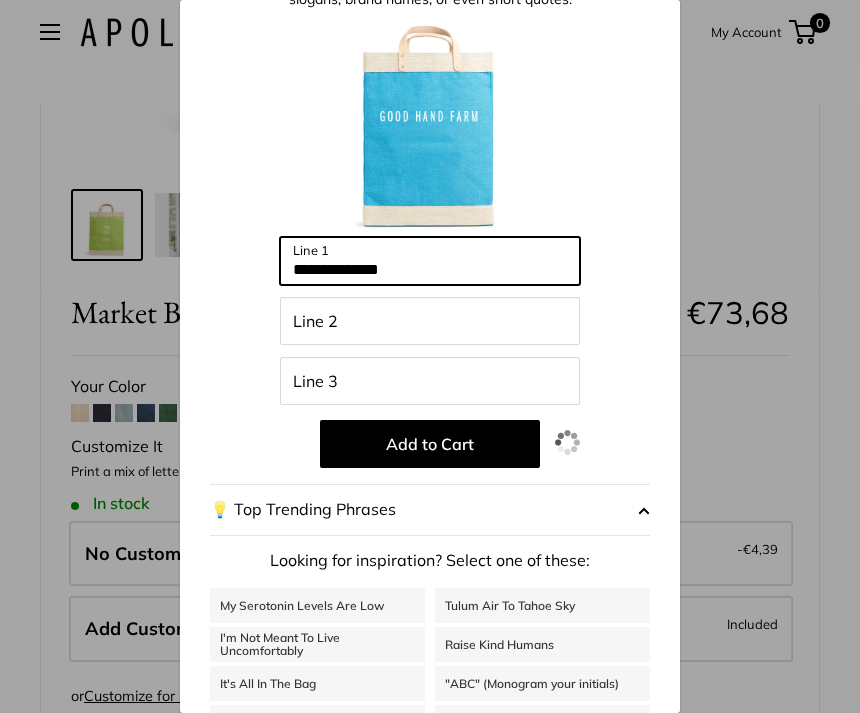 type on "**********" 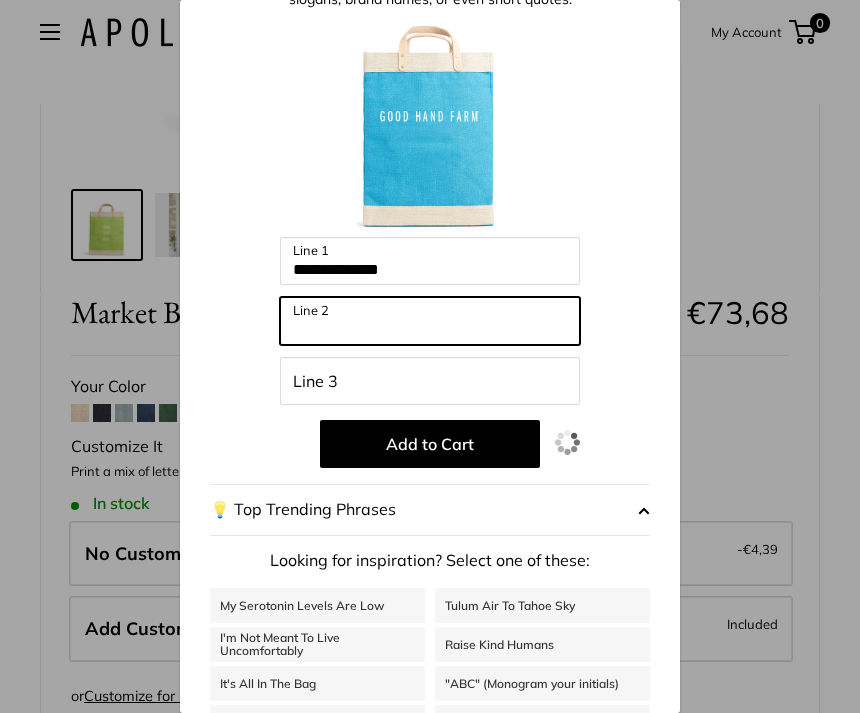 click on "Line 2" at bounding box center [430, 321] 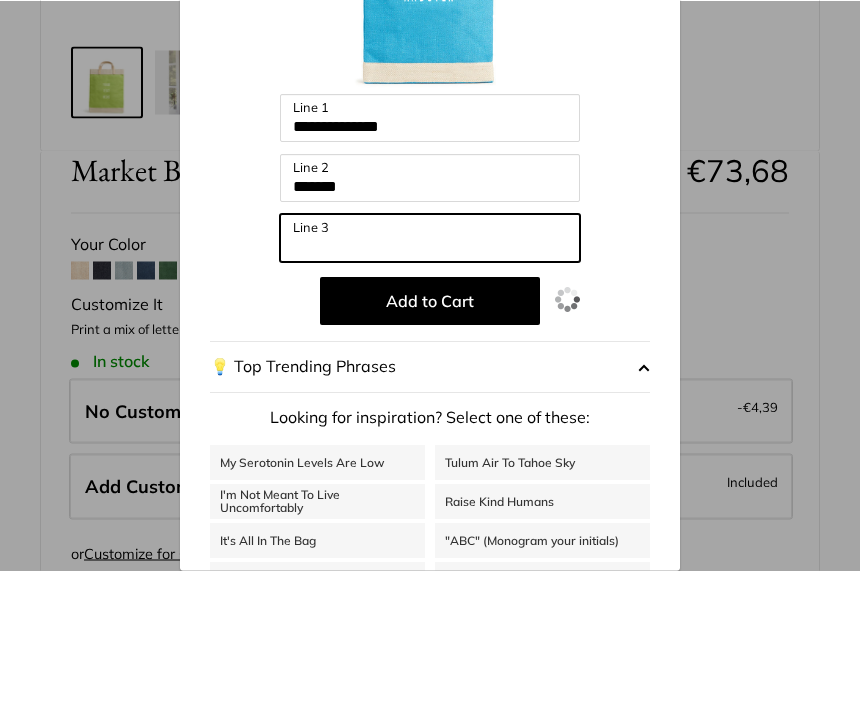 click on "Line 3" at bounding box center [430, 381] 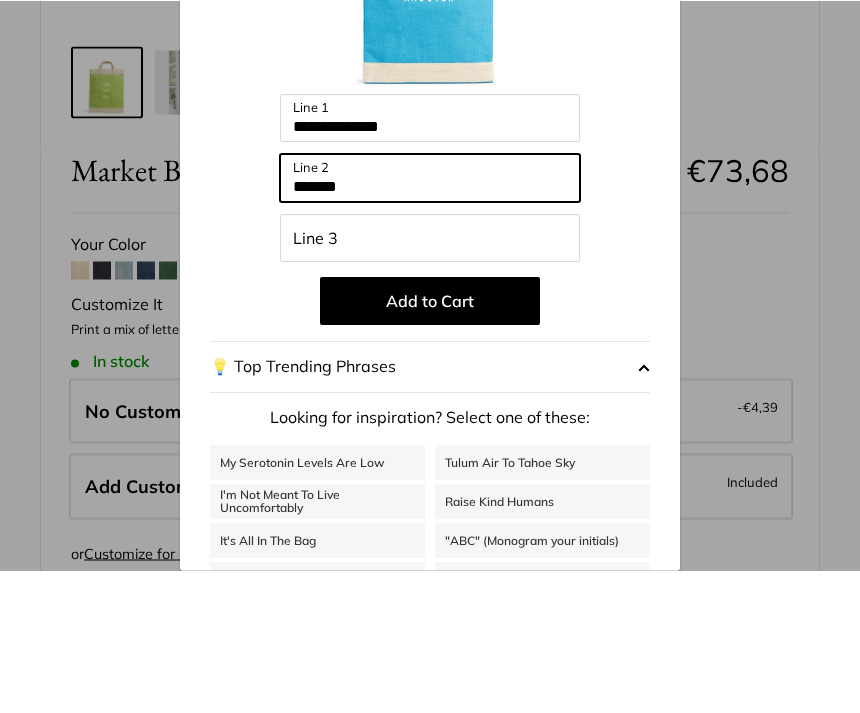 click on "*******" at bounding box center (430, 321) 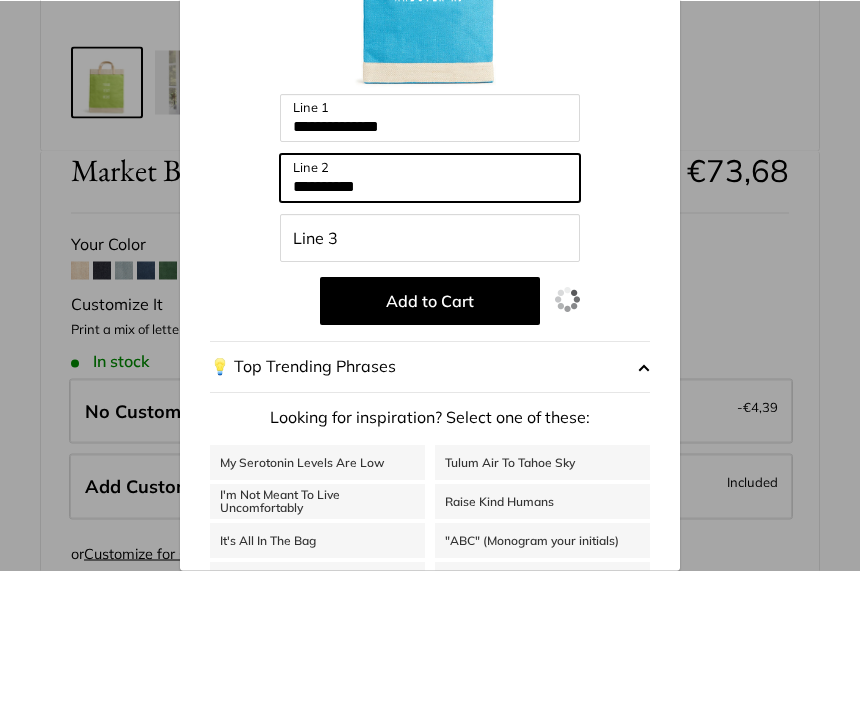 type on "**********" 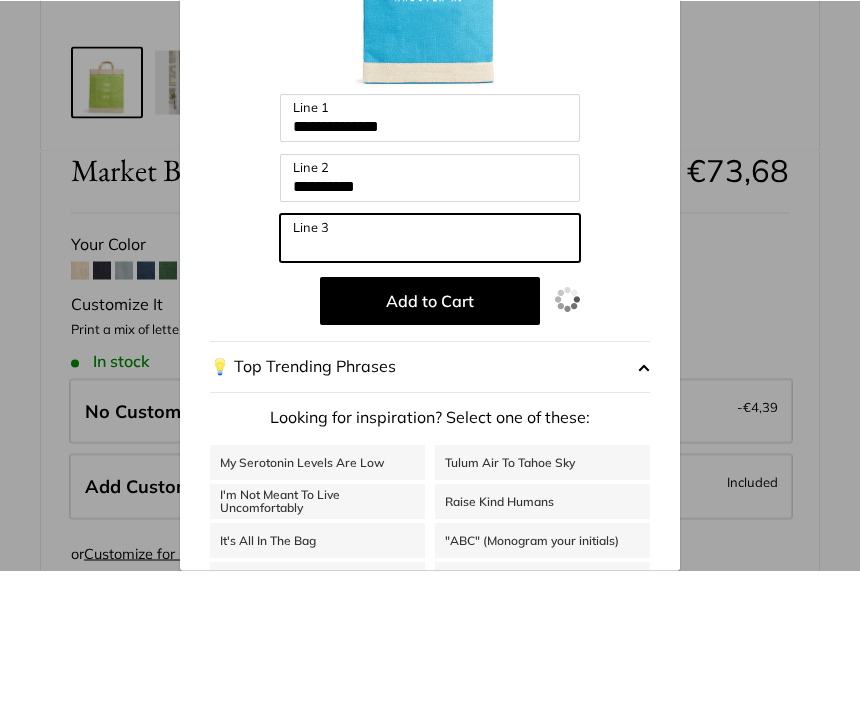 click on "Line 3" at bounding box center [430, 381] 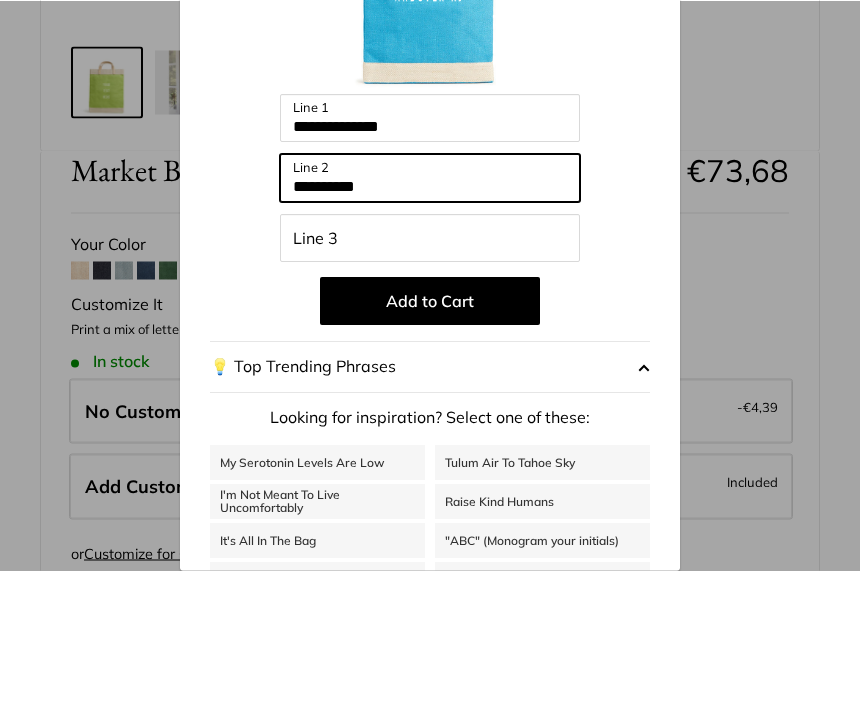 click on "**********" at bounding box center [430, 321] 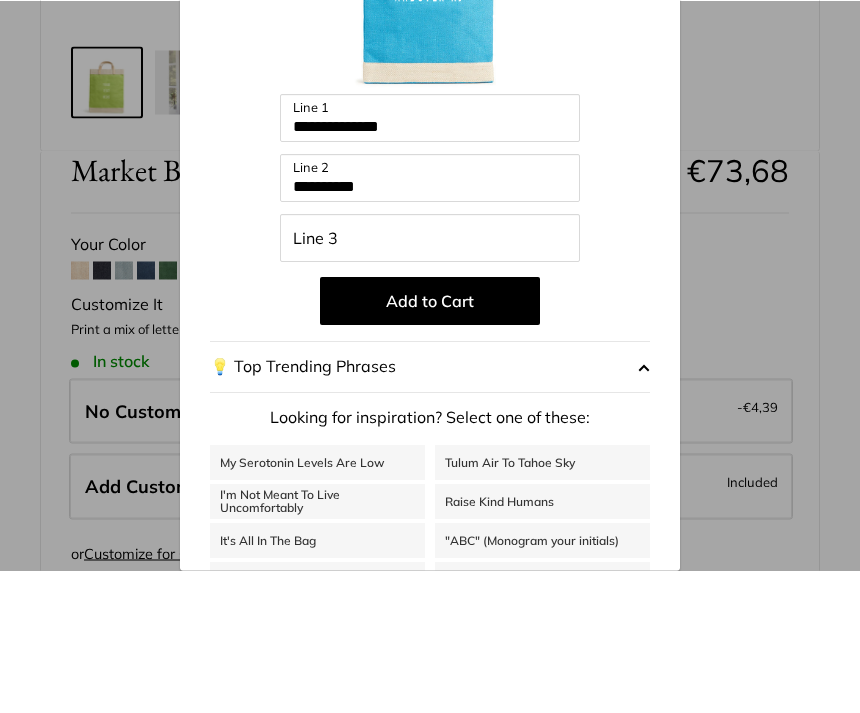 click on "Line 3" at bounding box center [430, 381] 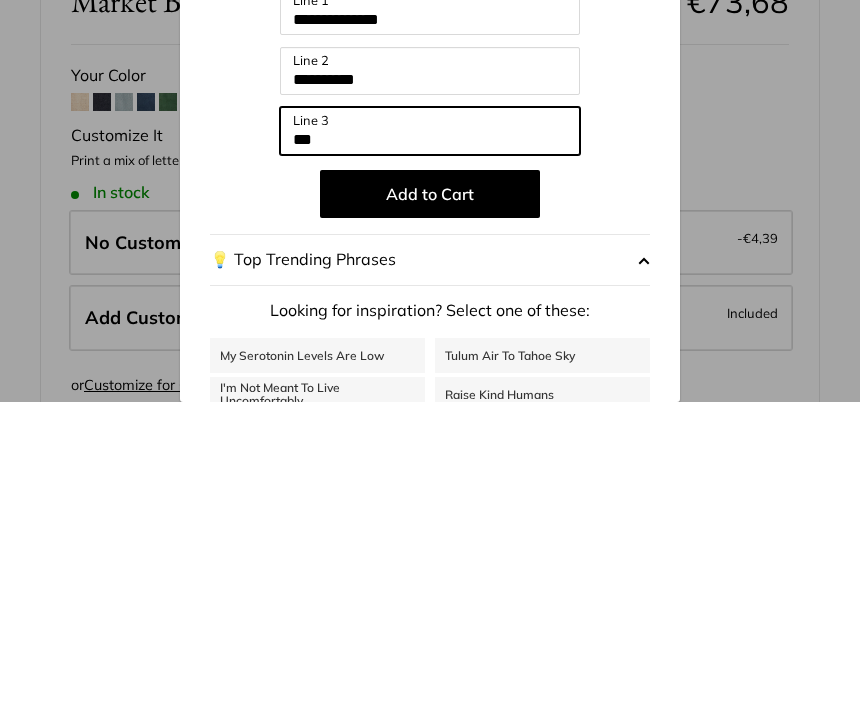 scroll, scrollTop: 49, scrollLeft: 0, axis: vertical 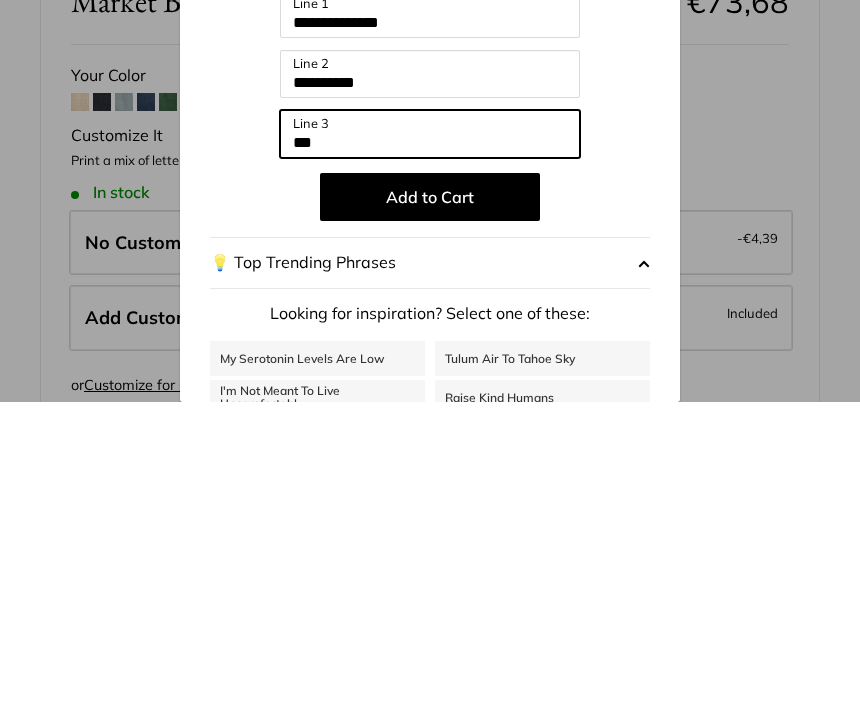type on "***" 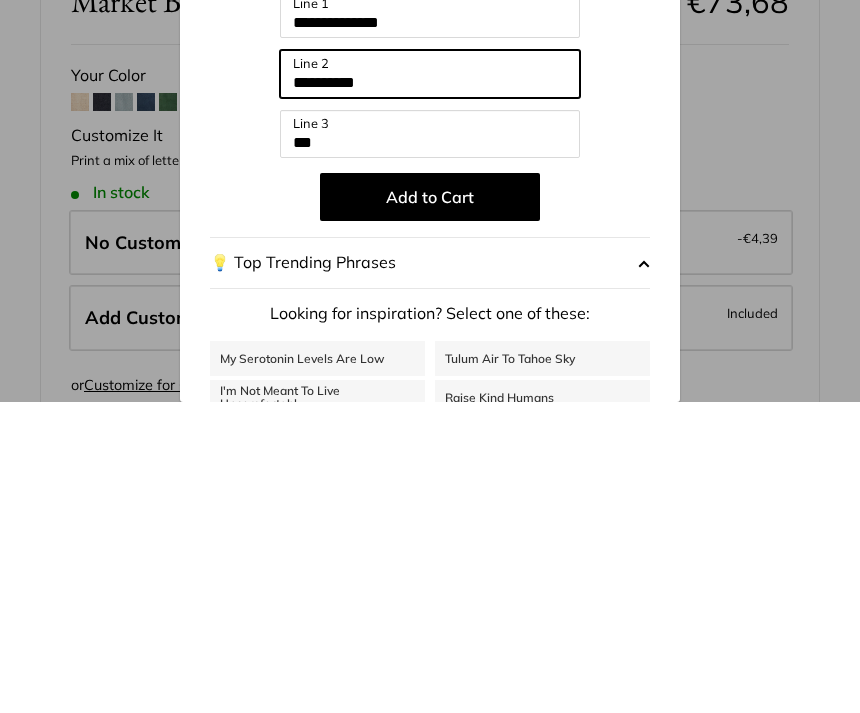 click on "**********" at bounding box center (430, 385) 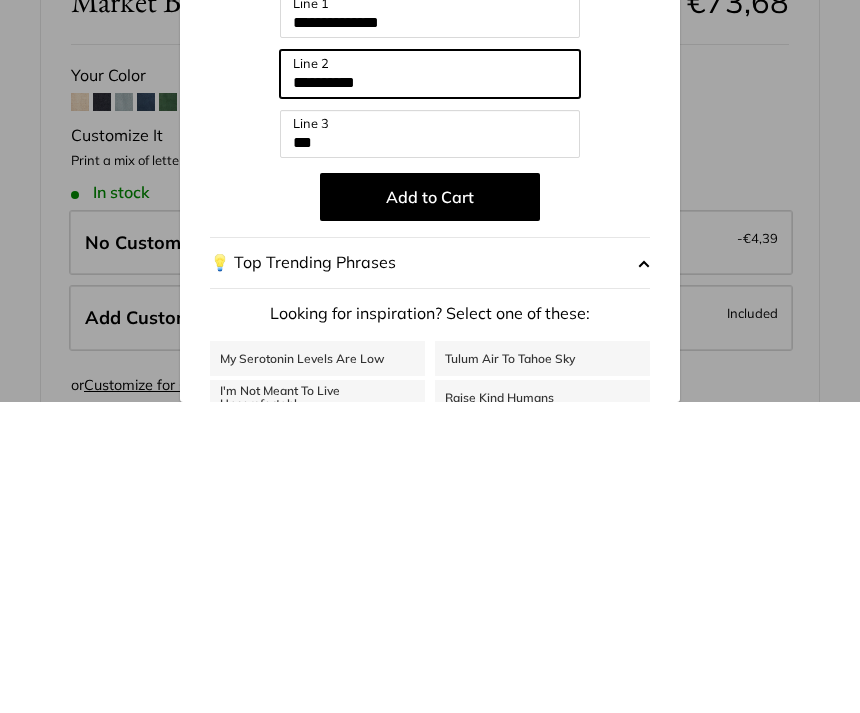 type on "**********" 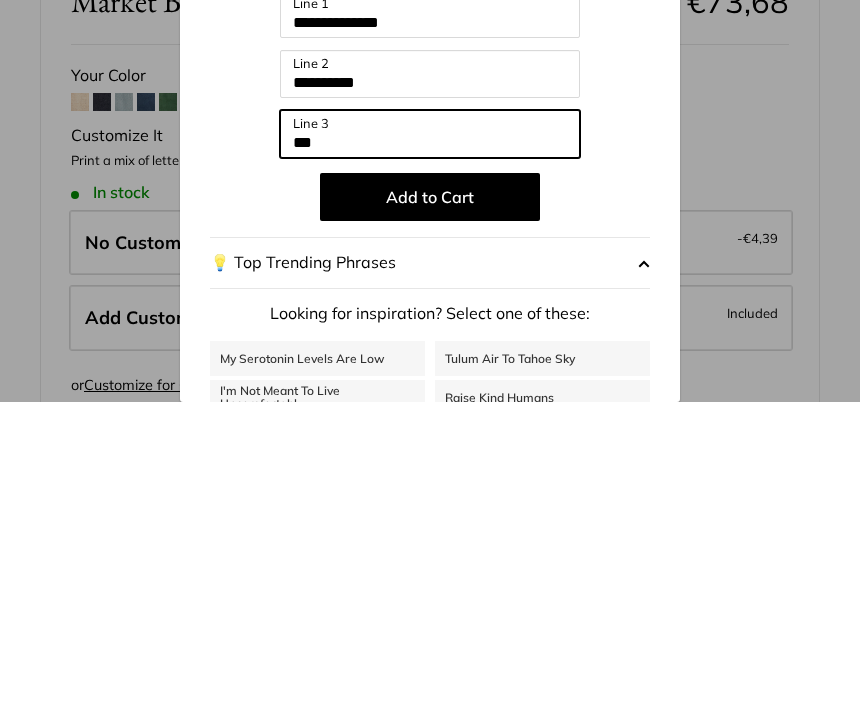 click on "***" at bounding box center (430, 445) 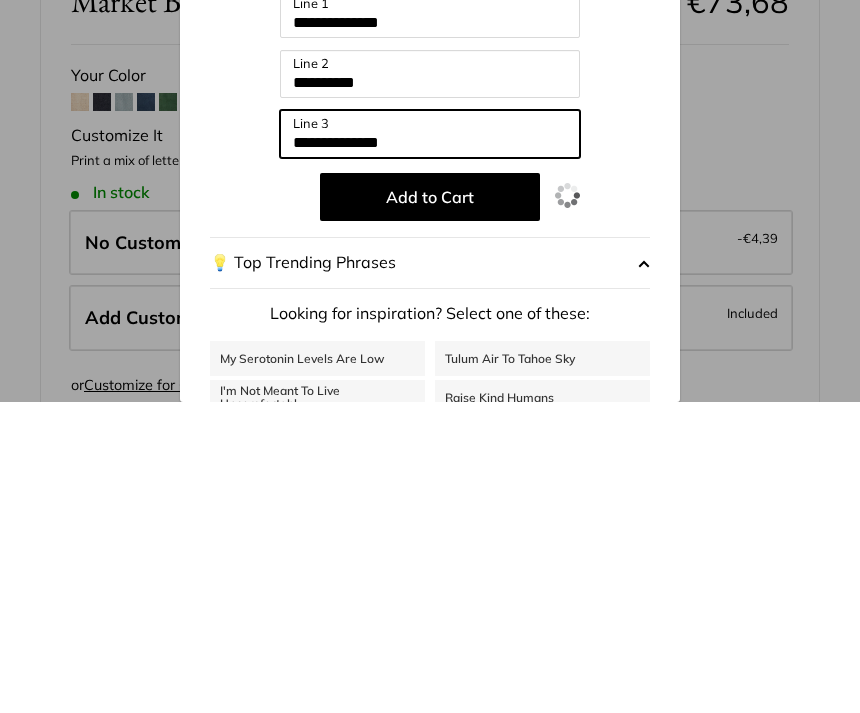 type on "**********" 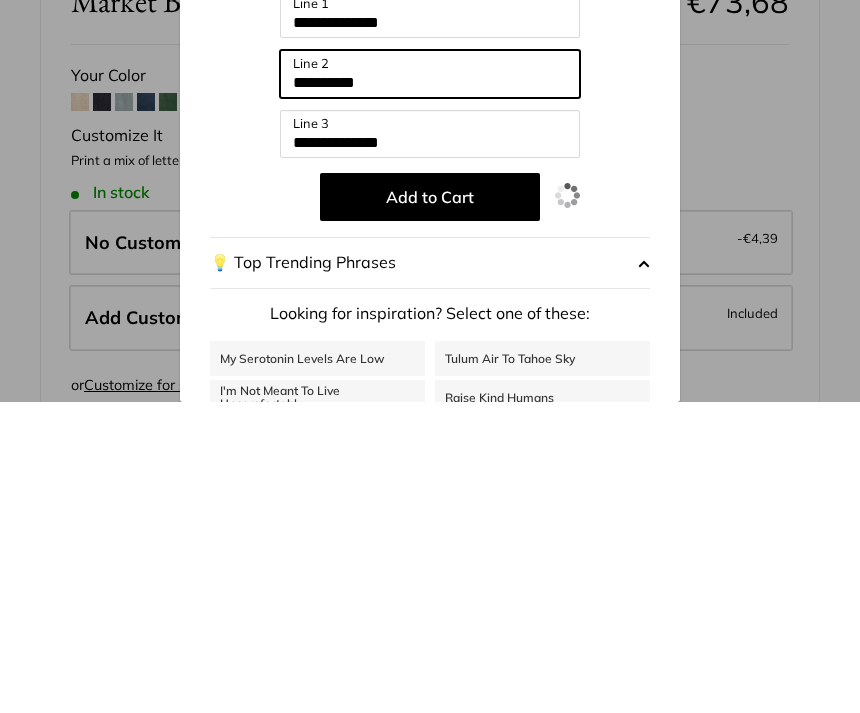 click on "**********" at bounding box center (430, 385) 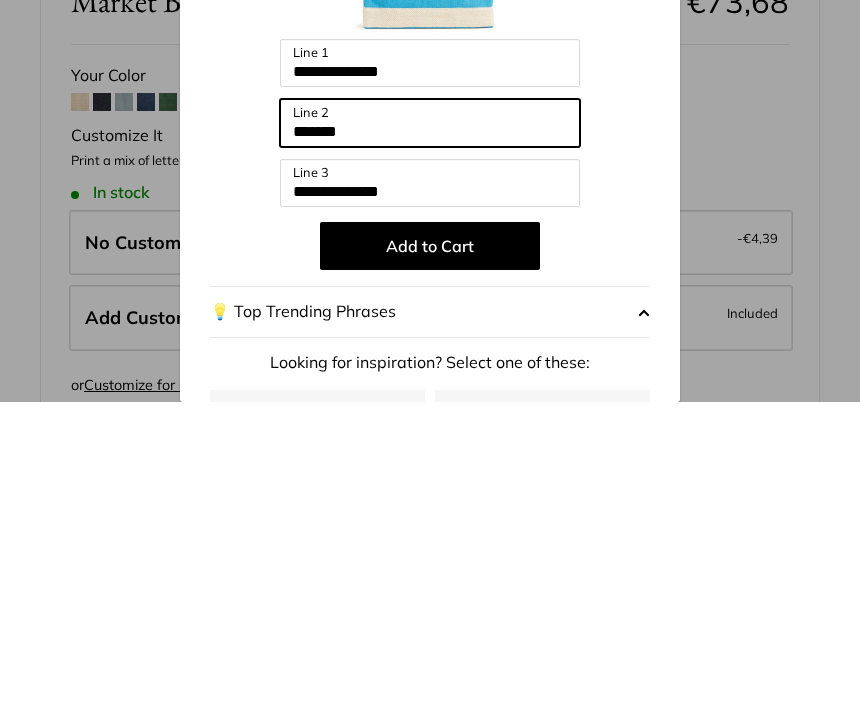 scroll, scrollTop: 0, scrollLeft: 0, axis: both 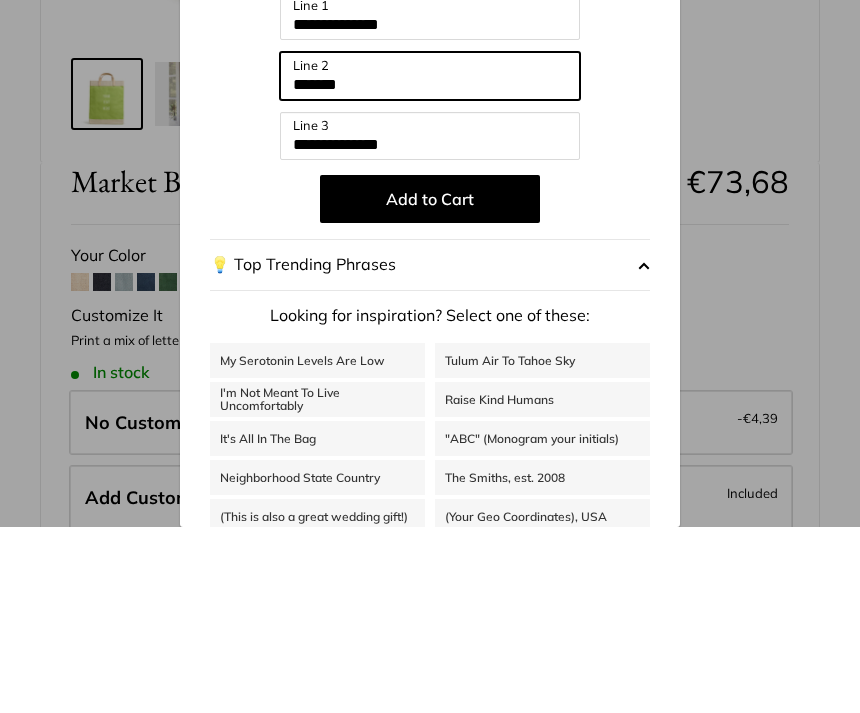 type on "*******" 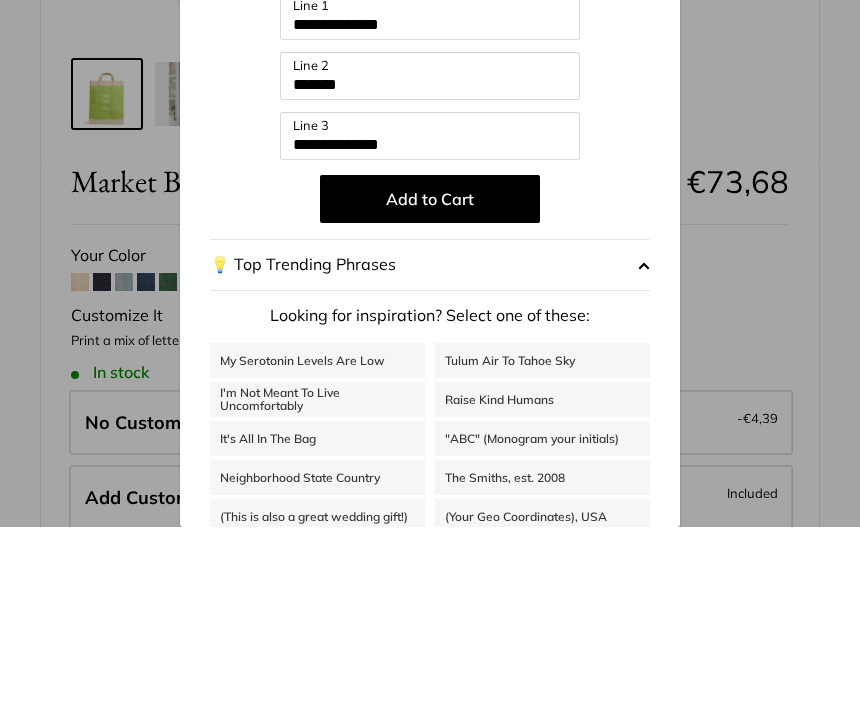 click on "**********" at bounding box center [430, 356] 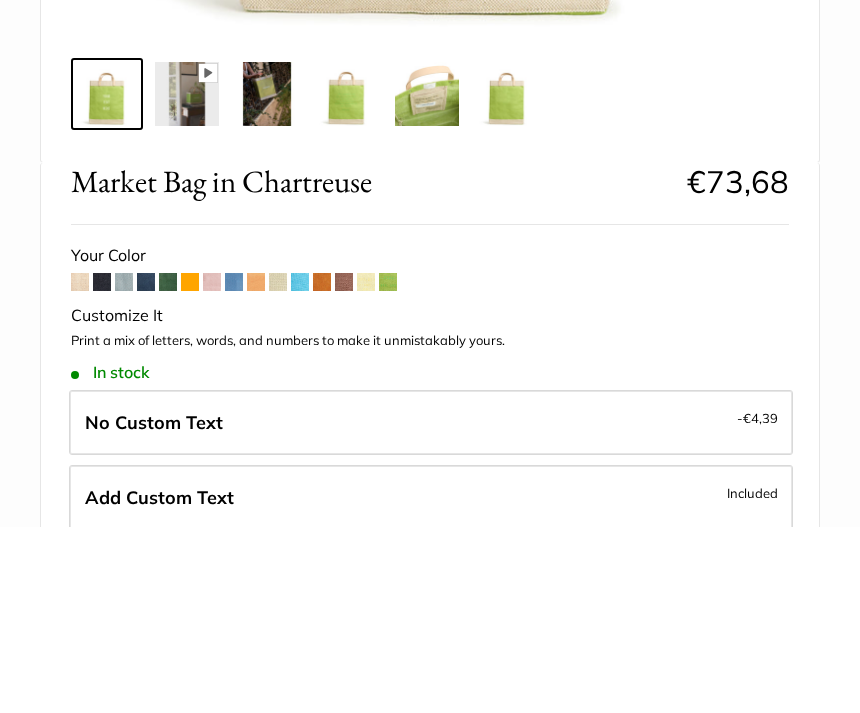 scroll, scrollTop: 830, scrollLeft: 0, axis: vertical 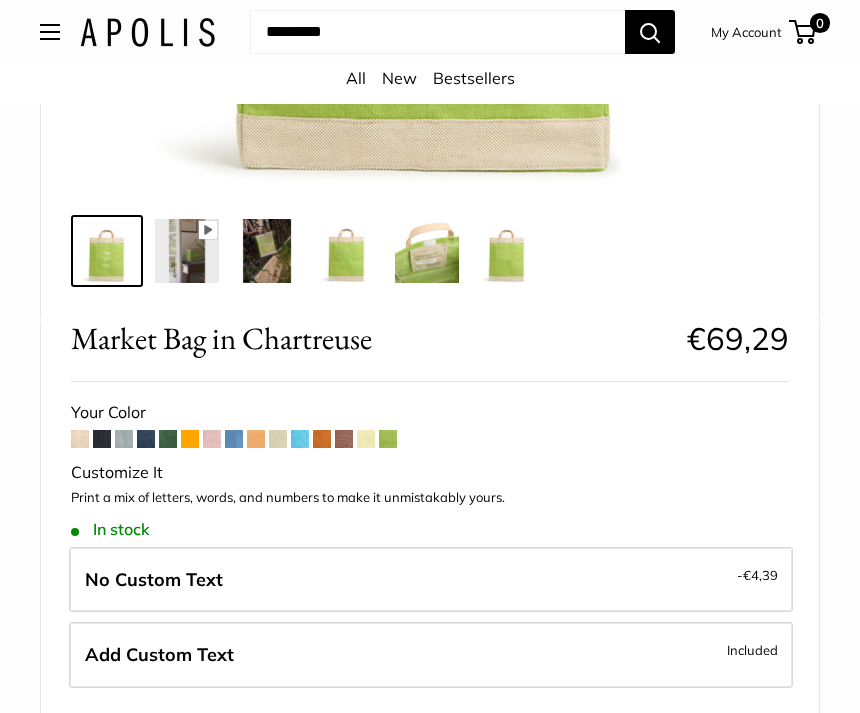 click at bounding box center [107, 251] 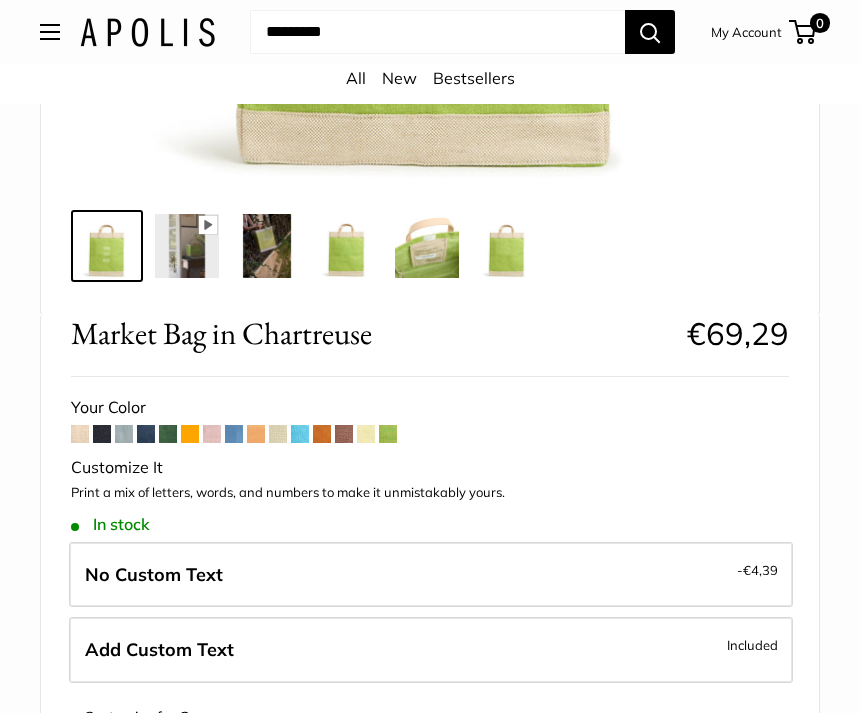 scroll, scrollTop: 678, scrollLeft: 0, axis: vertical 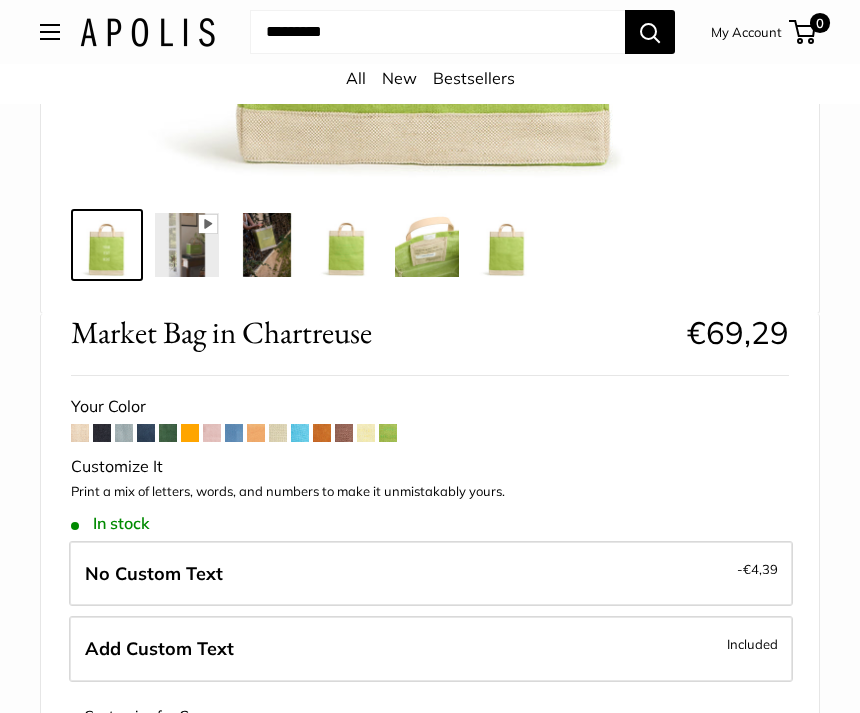 click on "Add Custom Text
Included" at bounding box center (431, 649) 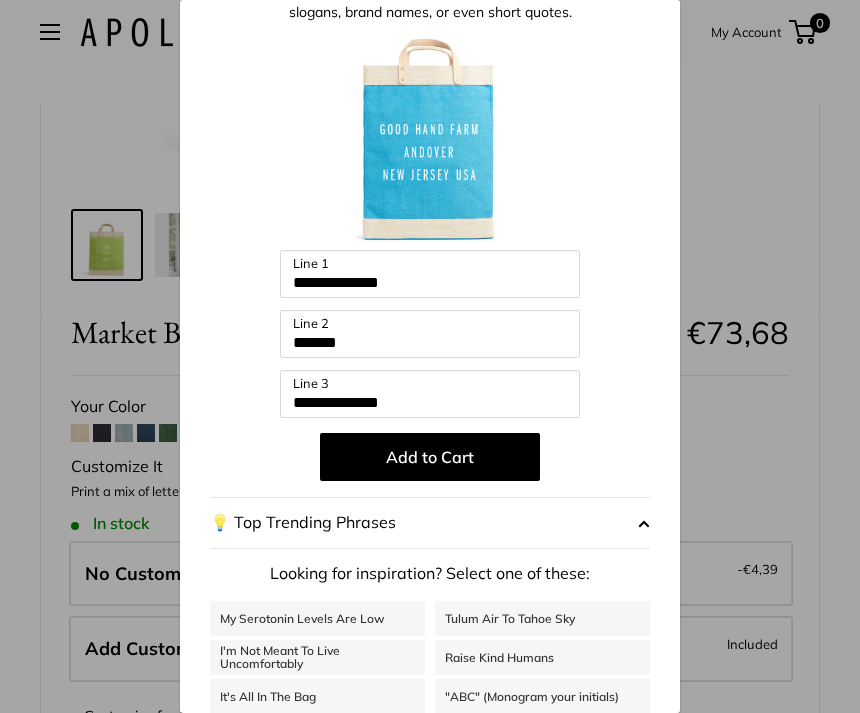 scroll, scrollTop: 99, scrollLeft: 0, axis: vertical 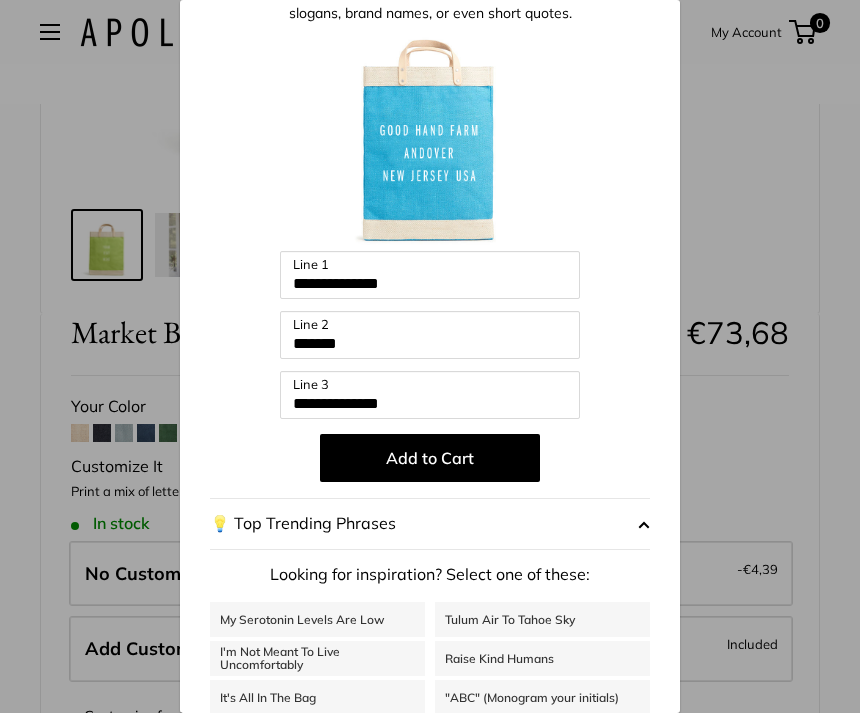 click on "Add to Cart" at bounding box center (430, 458) 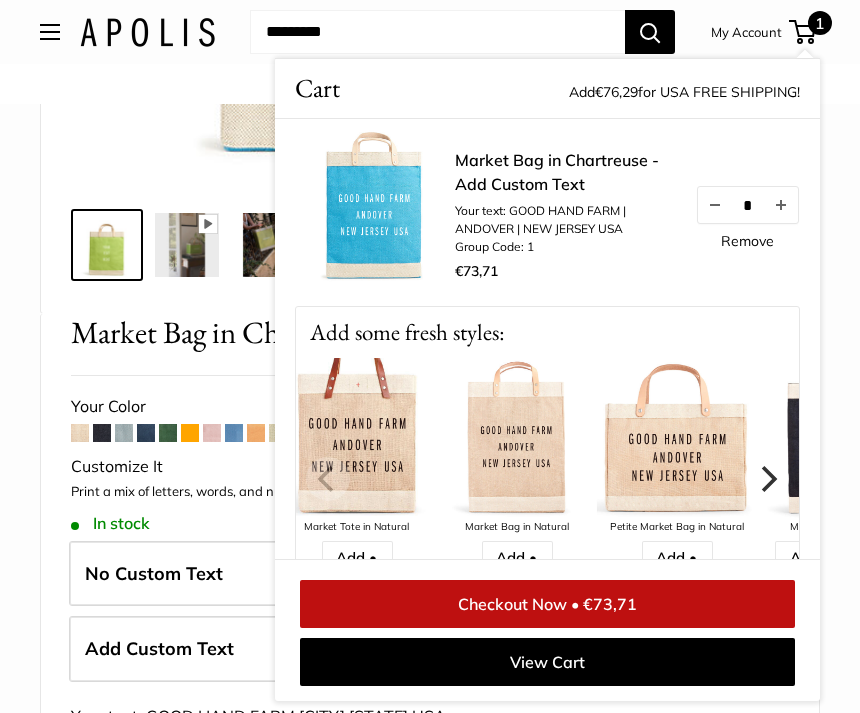 scroll, scrollTop: 14, scrollLeft: 0, axis: vertical 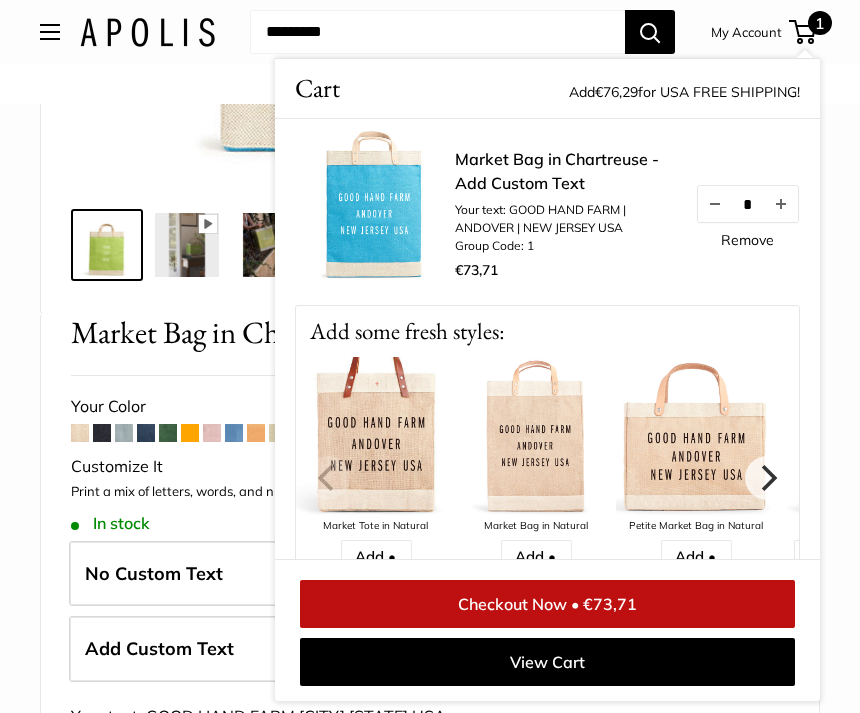 click at bounding box center [375, 205] 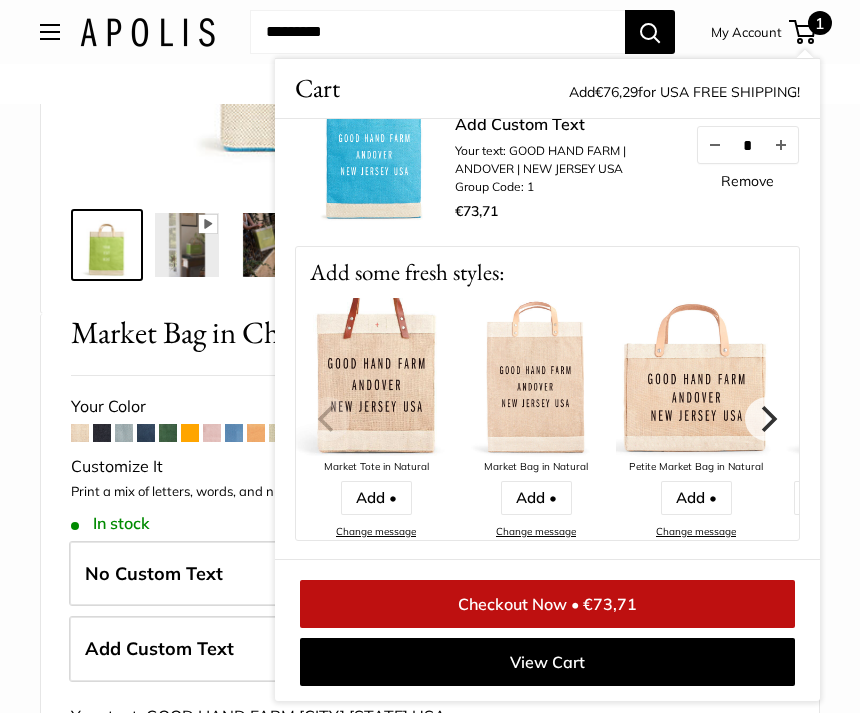 scroll, scrollTop: 30, scrollLeft: 0, axis: vertical 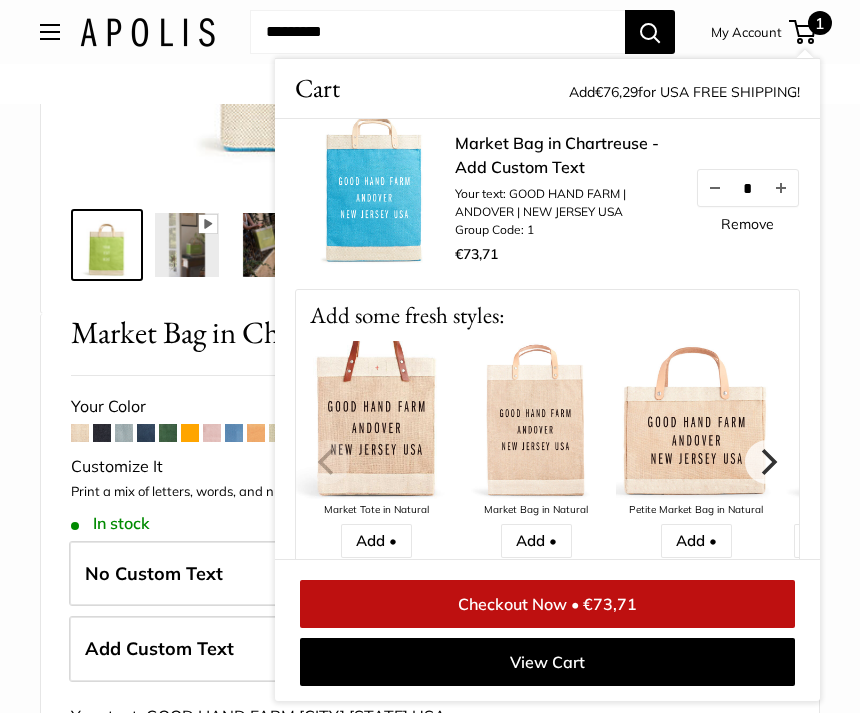 click on "No Custom Text
-€4,39" at bounding box center [431, 574] 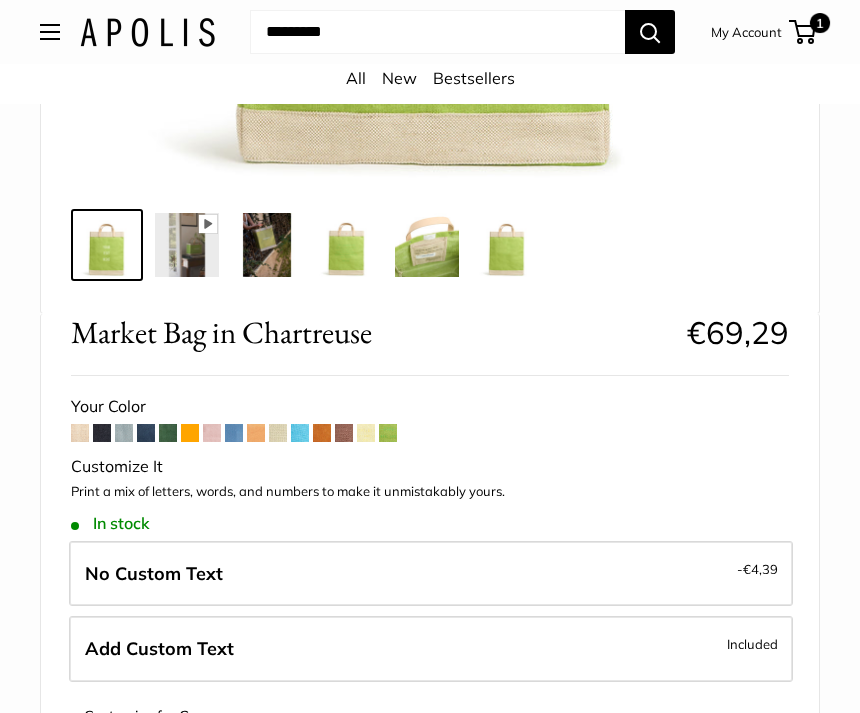 click at bounding box center (388, 433) 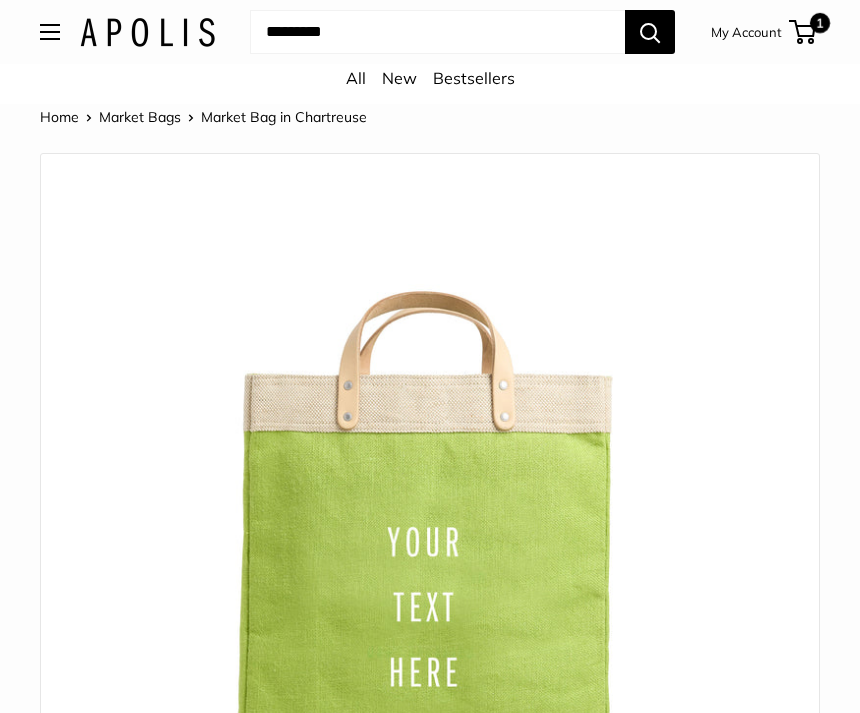 scroll, scrollTop: 0, scrollLeft: 0, axis: both 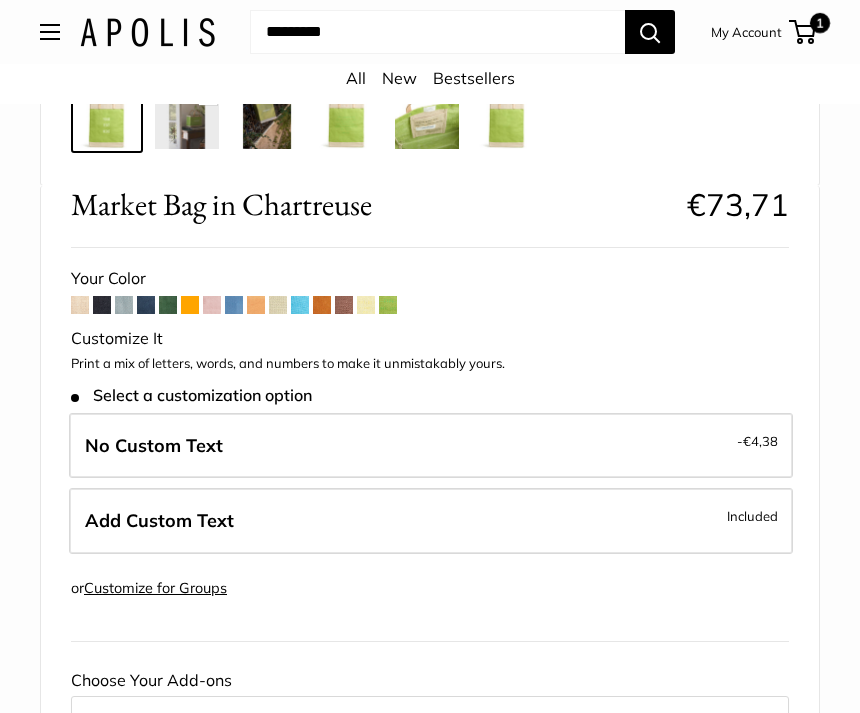 click on "Add Custom Text
Included" at bounding box center [431, 521] 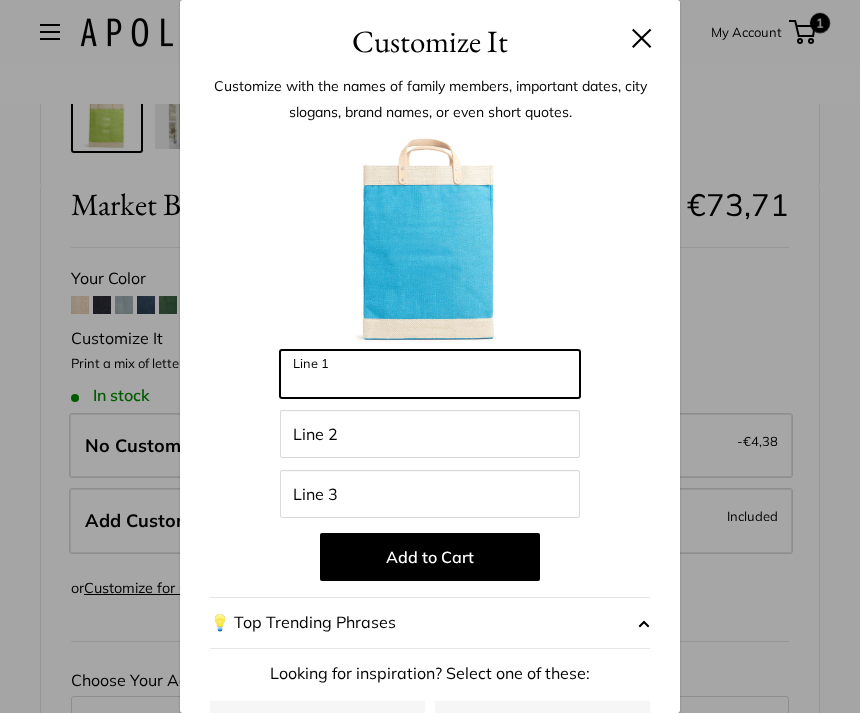 click on "Line 1" at bounding box center [430, 374] 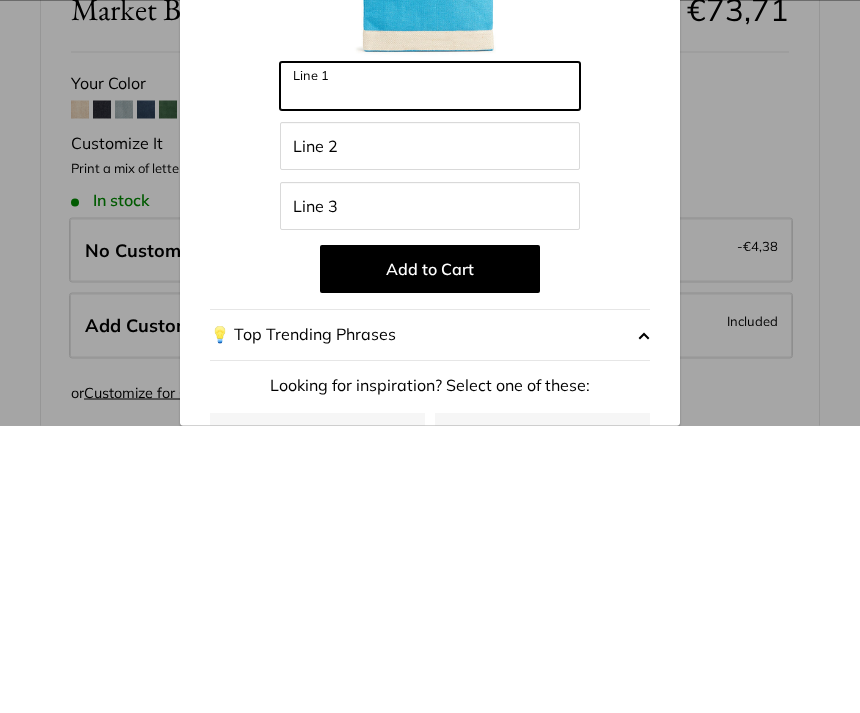 scroll, scrollTop: 700, scrollLeft: 0, axis: vertical 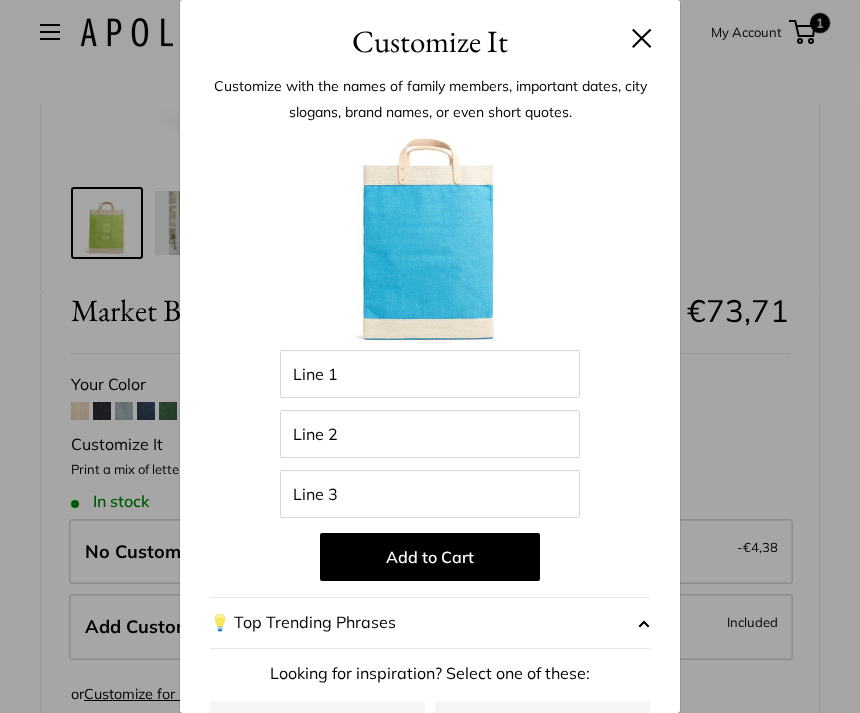 click at bounding box center (642, 38) 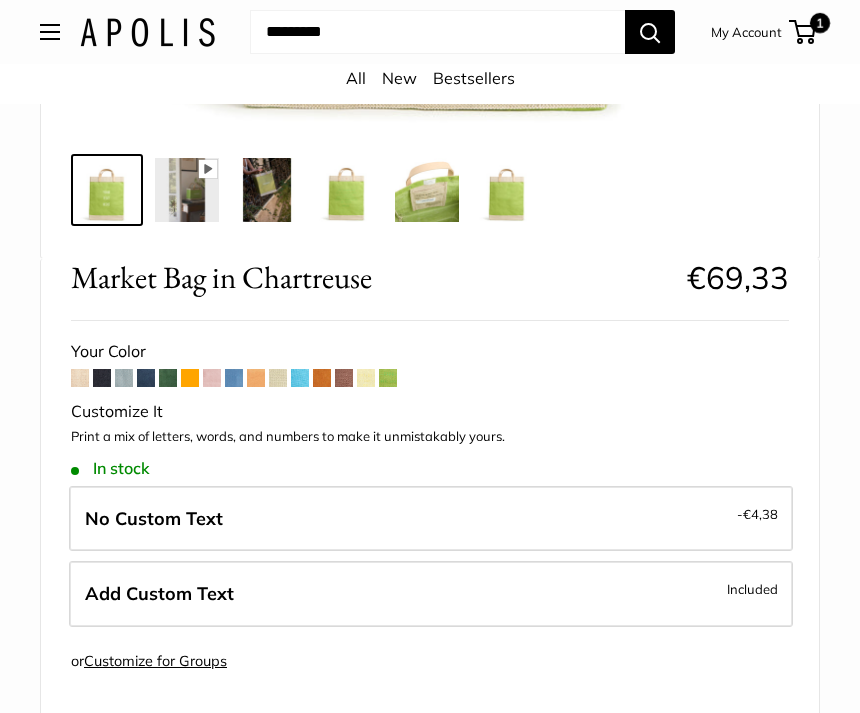 scroll, scrollTop: 734, scrollLeft: 0, axis: vertical 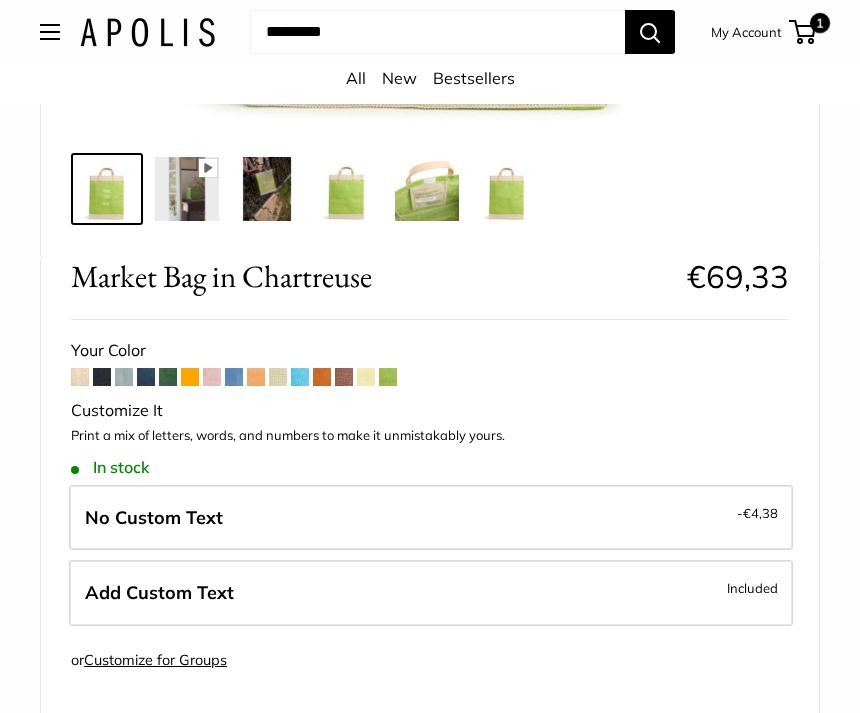click at bounding box center [190, 377] 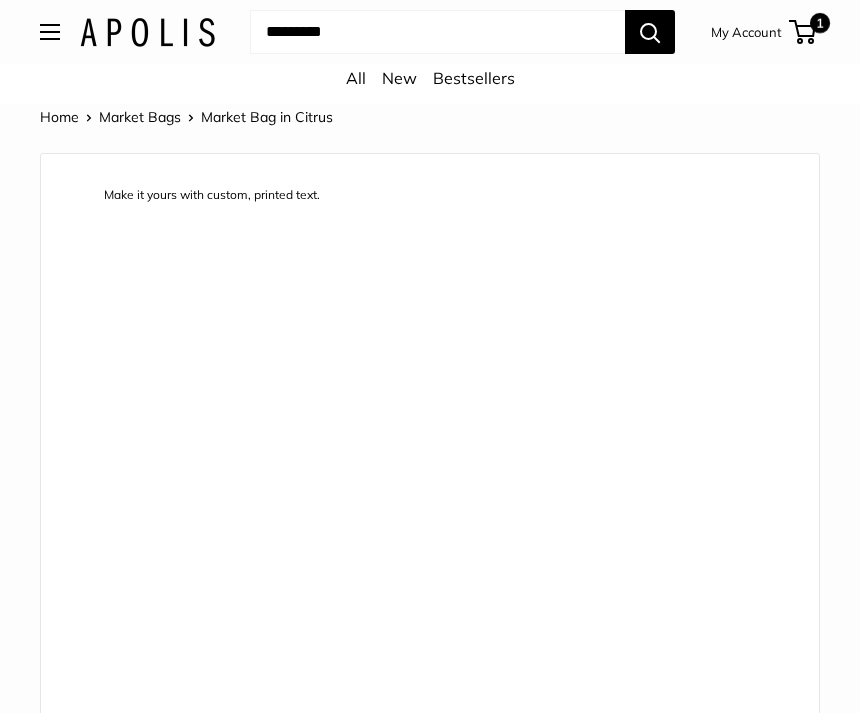 scroll, scrollTop: 0, scrollLeft: 0, axis: both 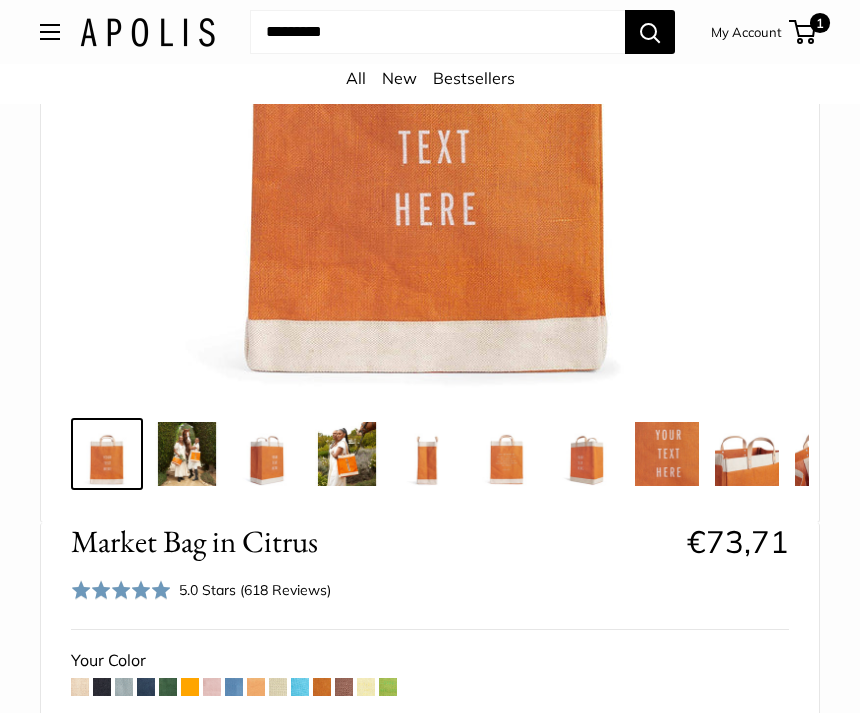 click at bounding box center [366, 687] 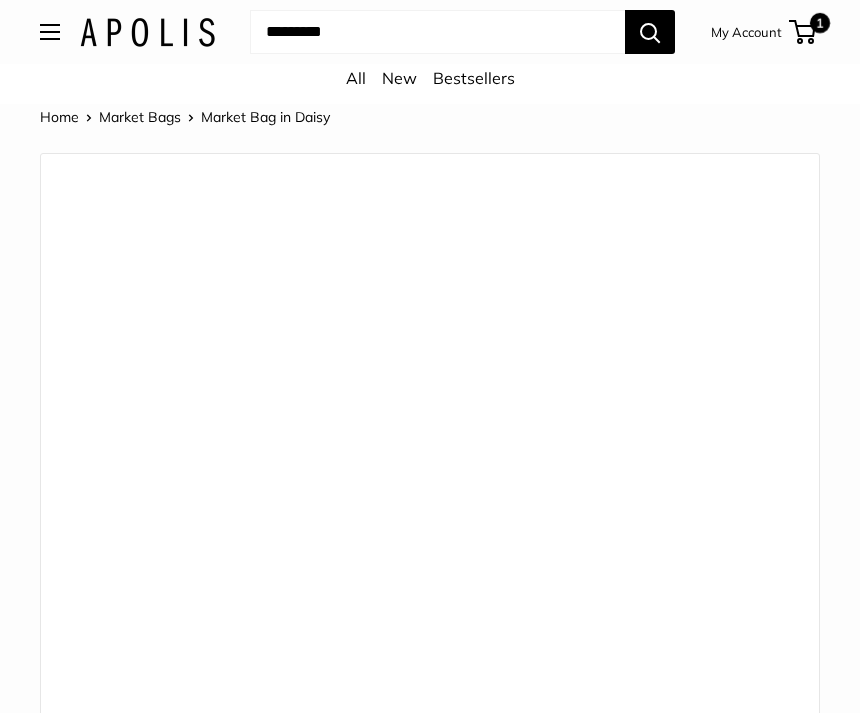 scroll, scrollTop: 0, scrollLeft: 0, axis: both 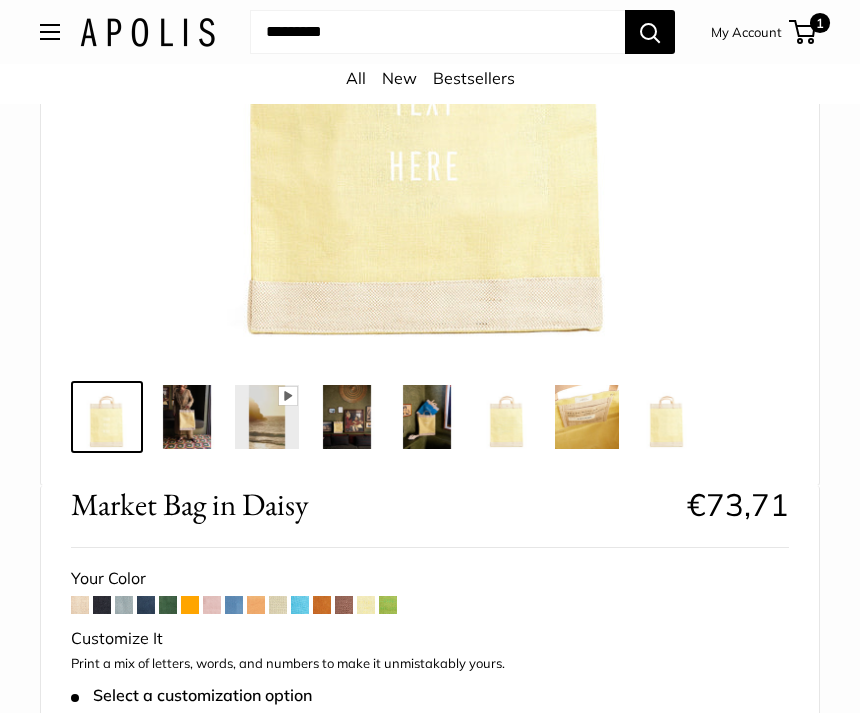 click at bounding box center (190, 605) 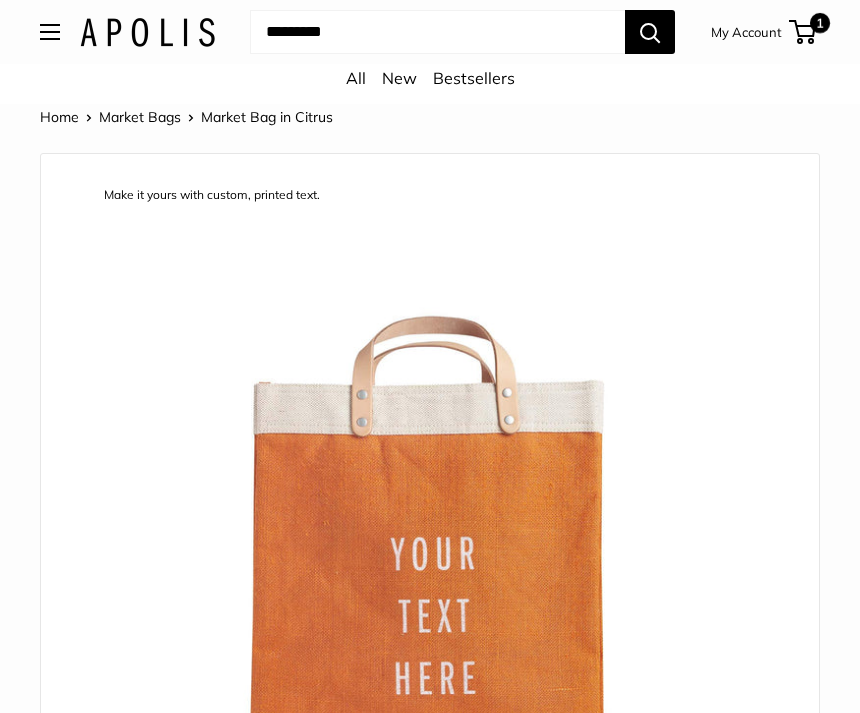 scroll, scrollTop: 0, scrollLeft: 0, axis: both 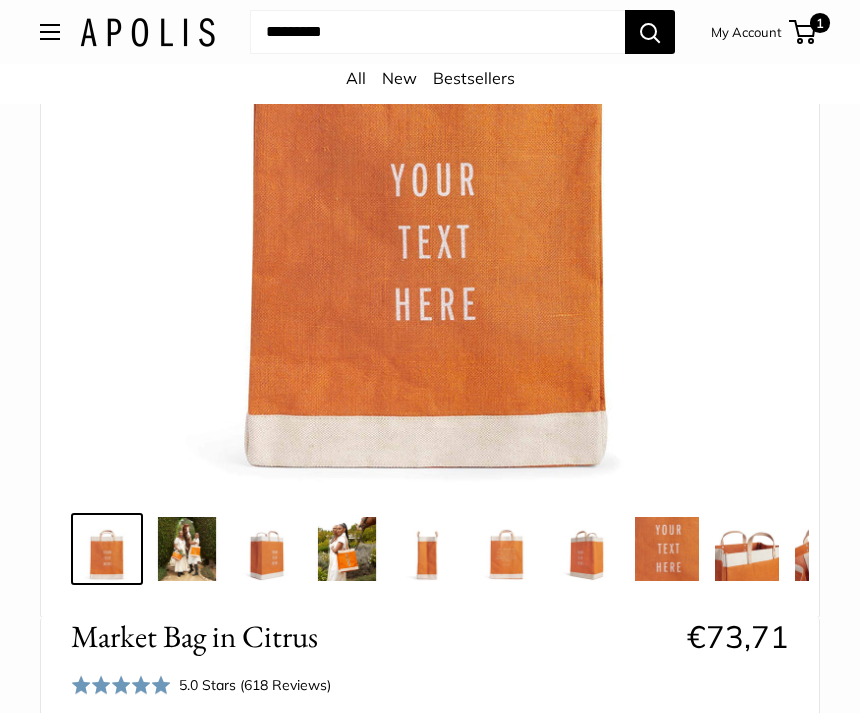 click at bounding box center [267, 549] 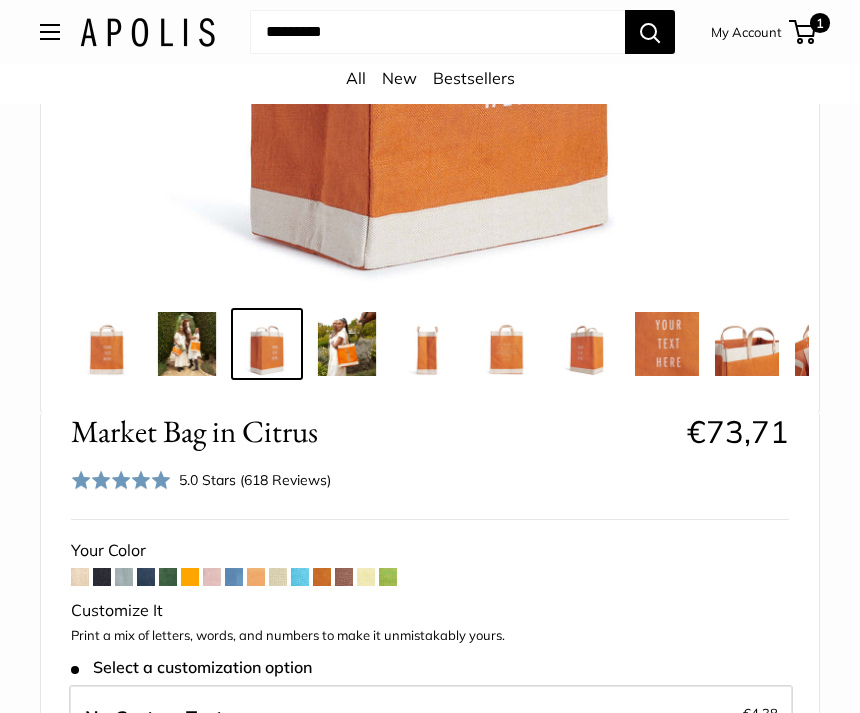 scroll, scrollTop: 581, scrollLeft: 0, axis: vertical 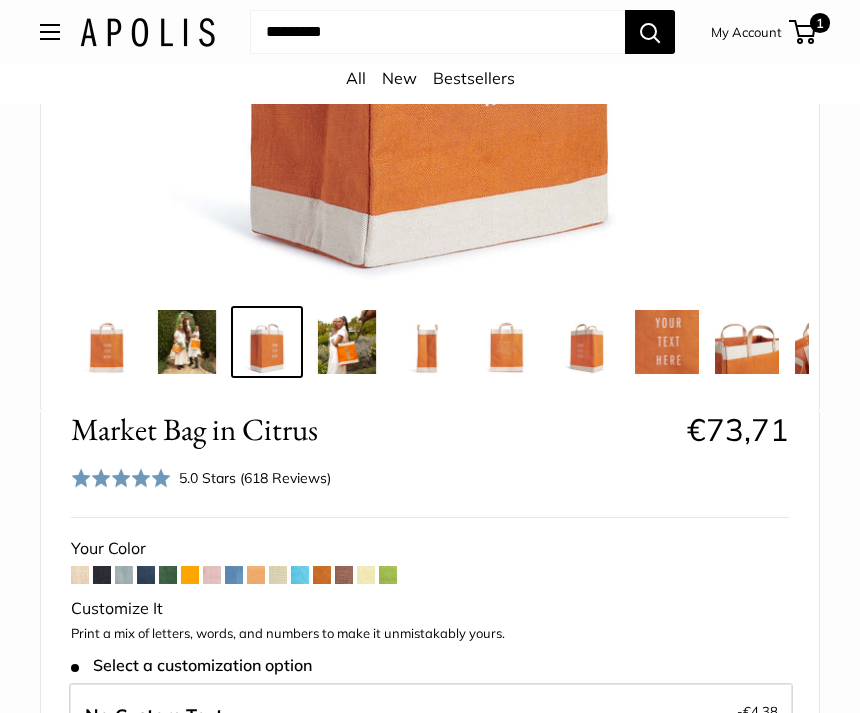 click at bounding box center (388, 575) 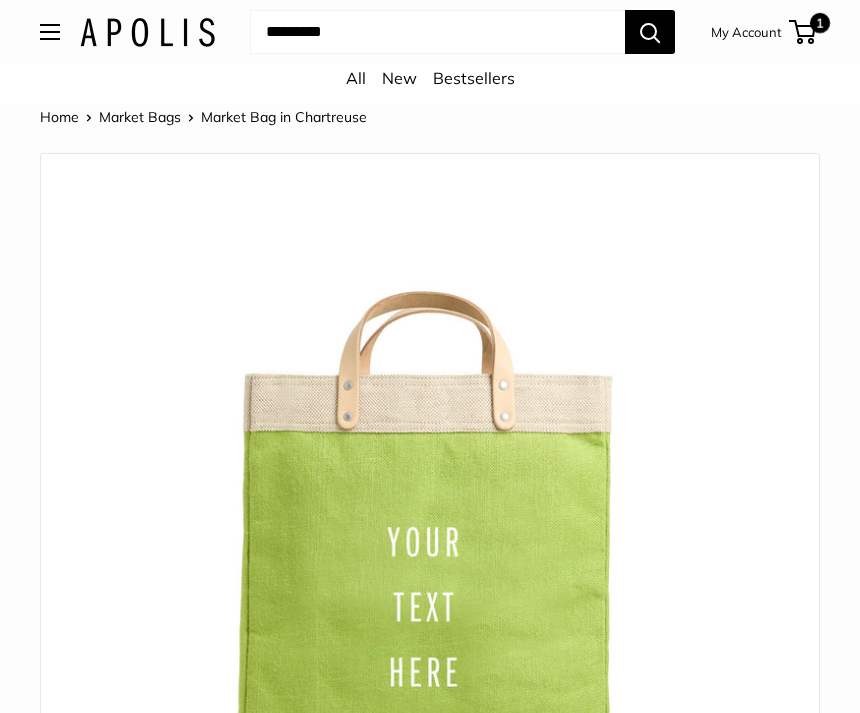 scroll, scrollTop: 0, scrollLeft: 0, axis: both 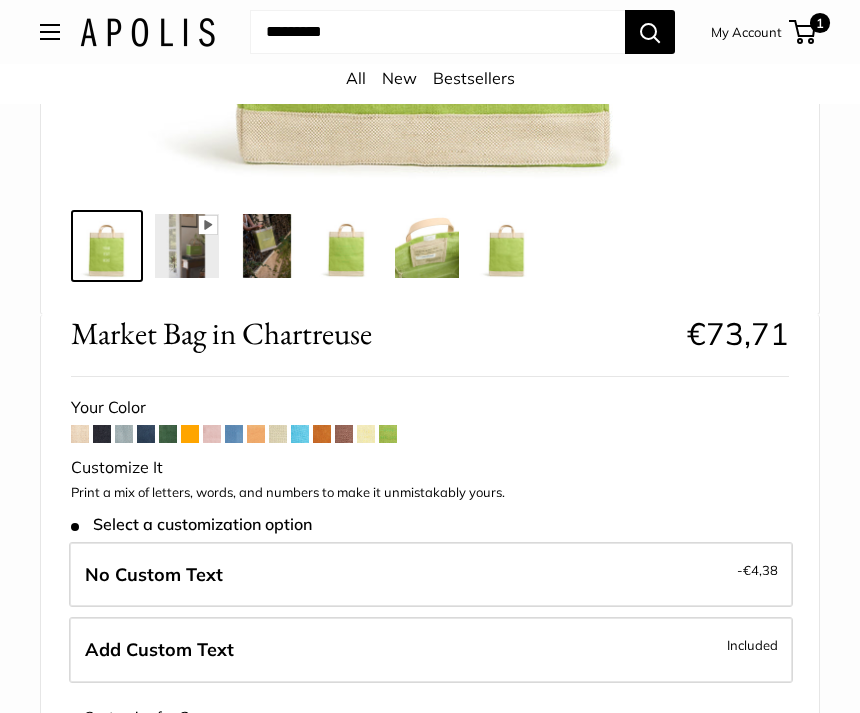click on "Add Custom Text
Included" at bounding box center (431, 650) 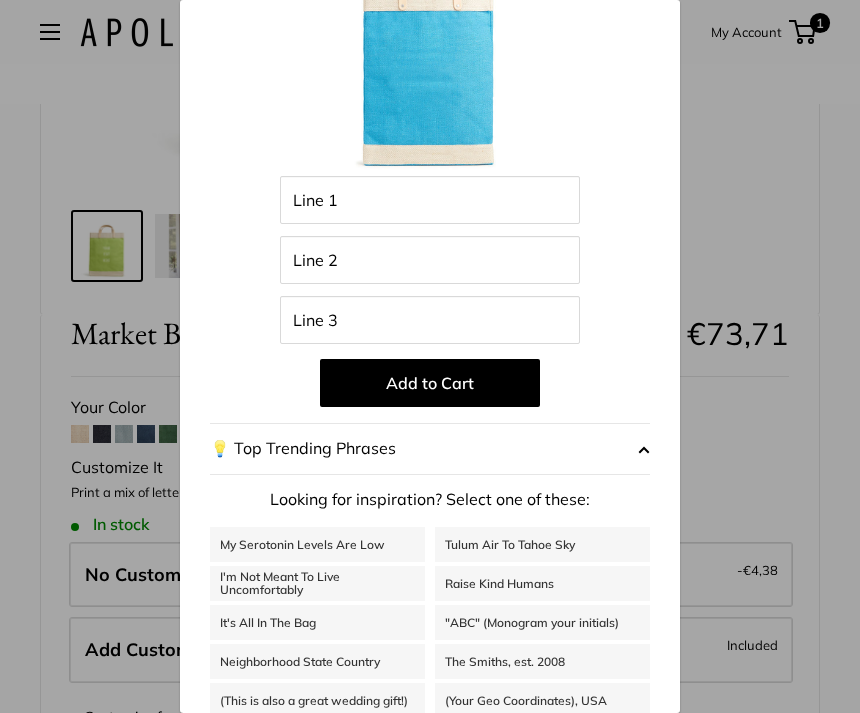 scroll, scrollTop: 172, scrollLeft: 0, axis: vertical 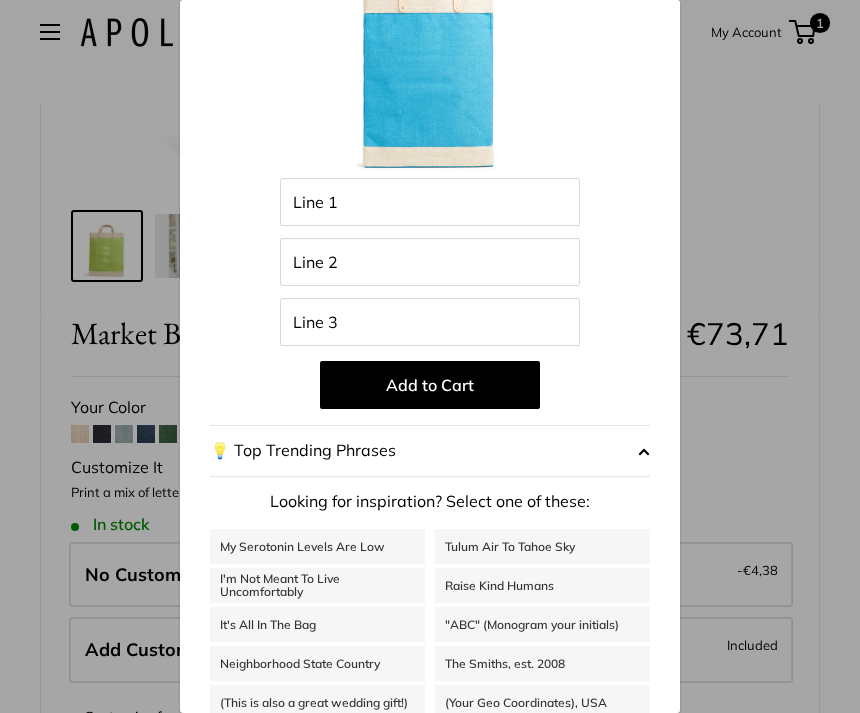 click at bounding box center [644, 451] 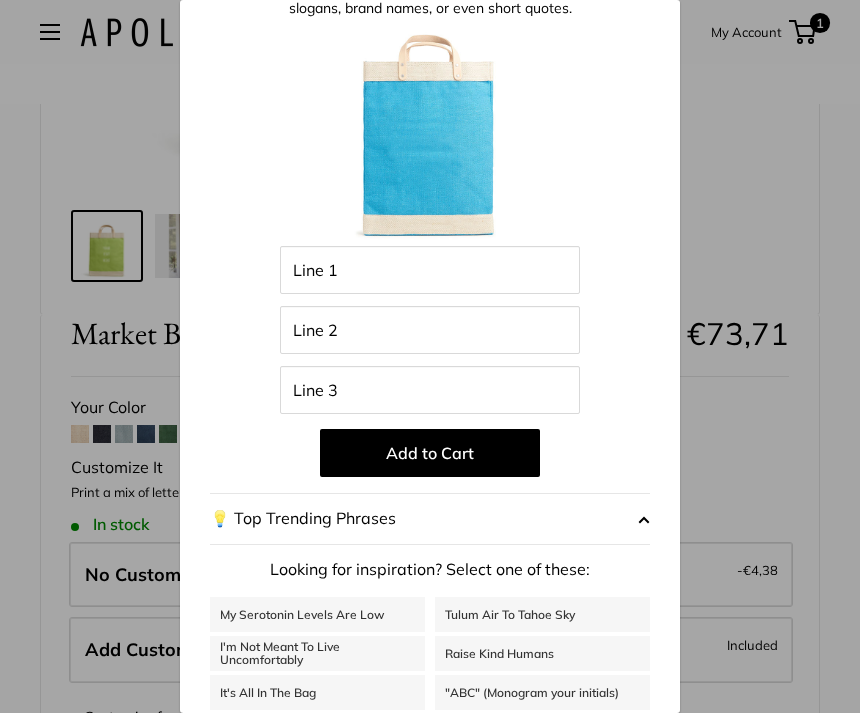 scroll, scrollTop: 0, scrollLeft: 0, axis: both 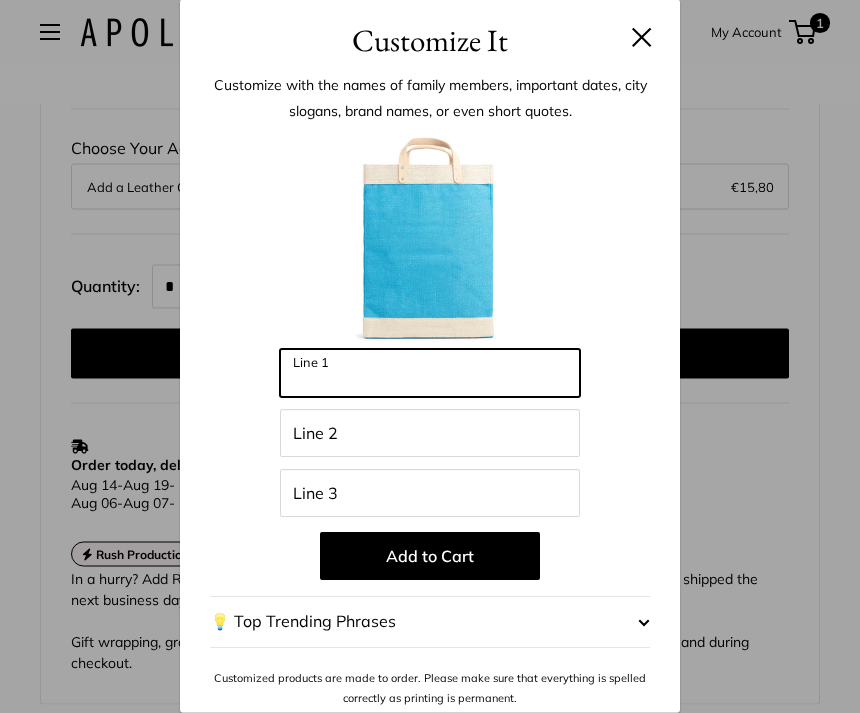 click on "Line 1" at bounding box center (430, 374) 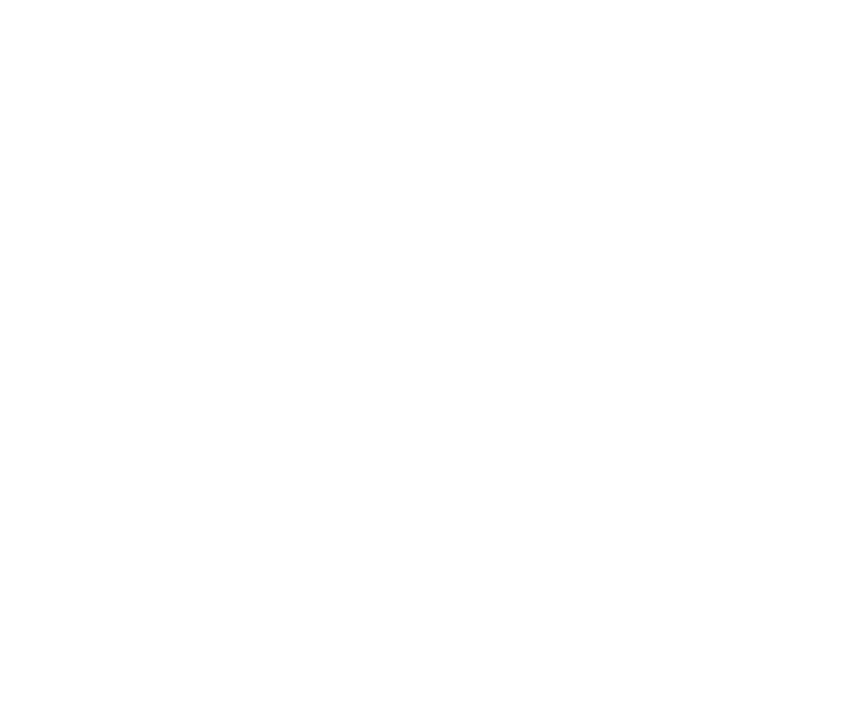 scroll, scrollTop: 116, scrollLeft: 0, axis: vertical 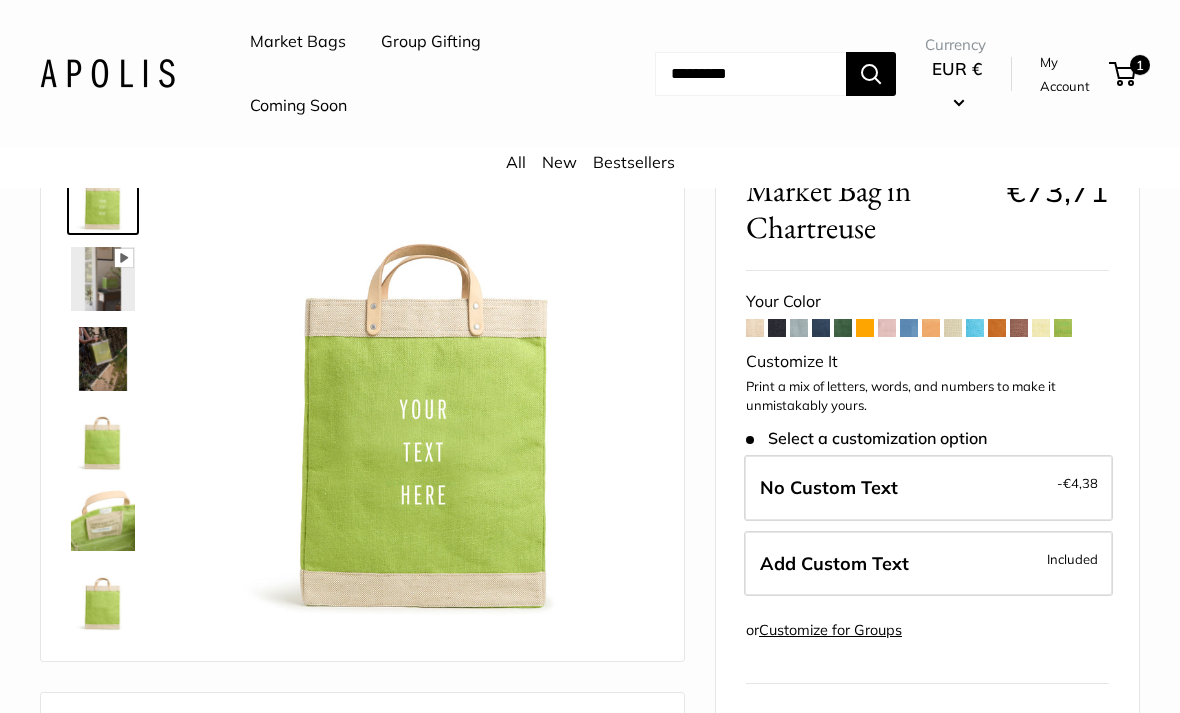 click on "Add Custom Text" at bounding box center [834, 563] 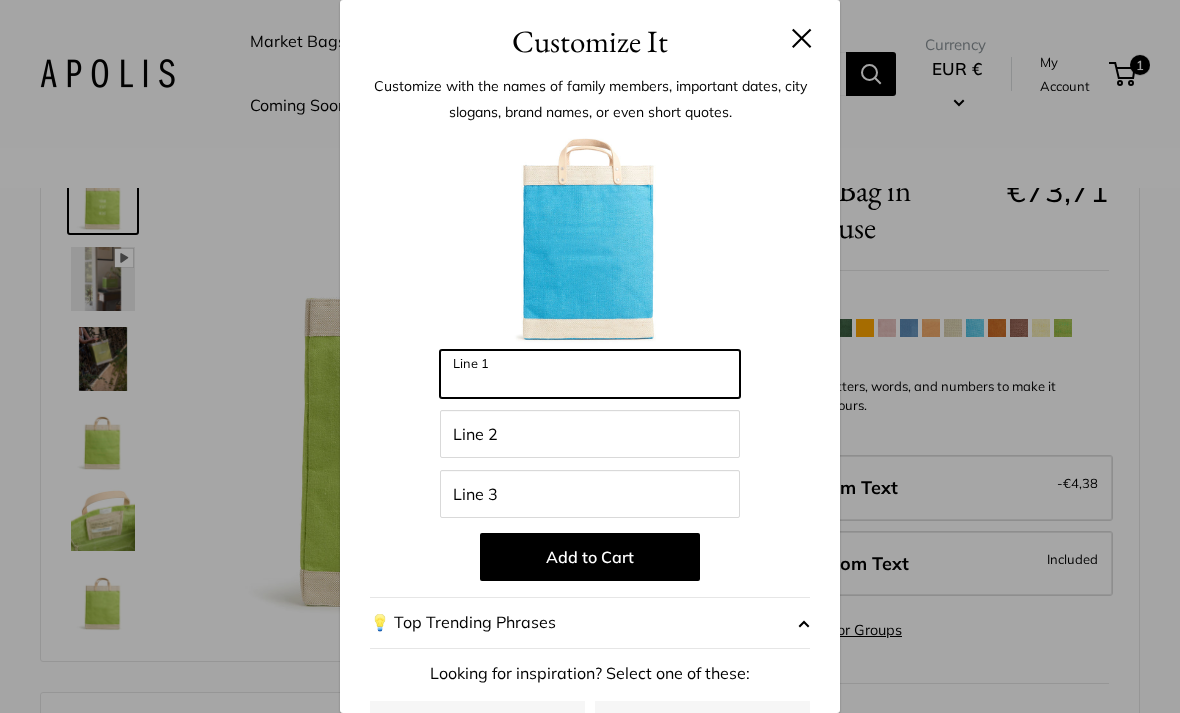 click on "Line 1" at bounding box center [590, 374] 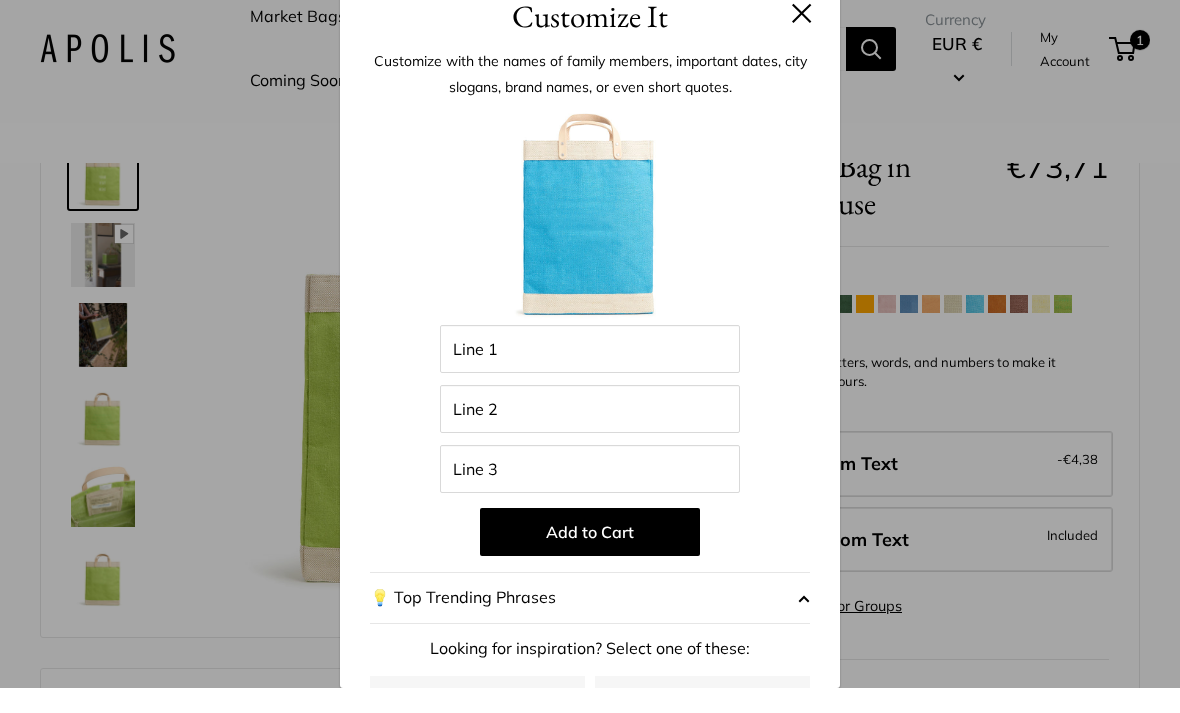 click at bounding box center [590, 240] 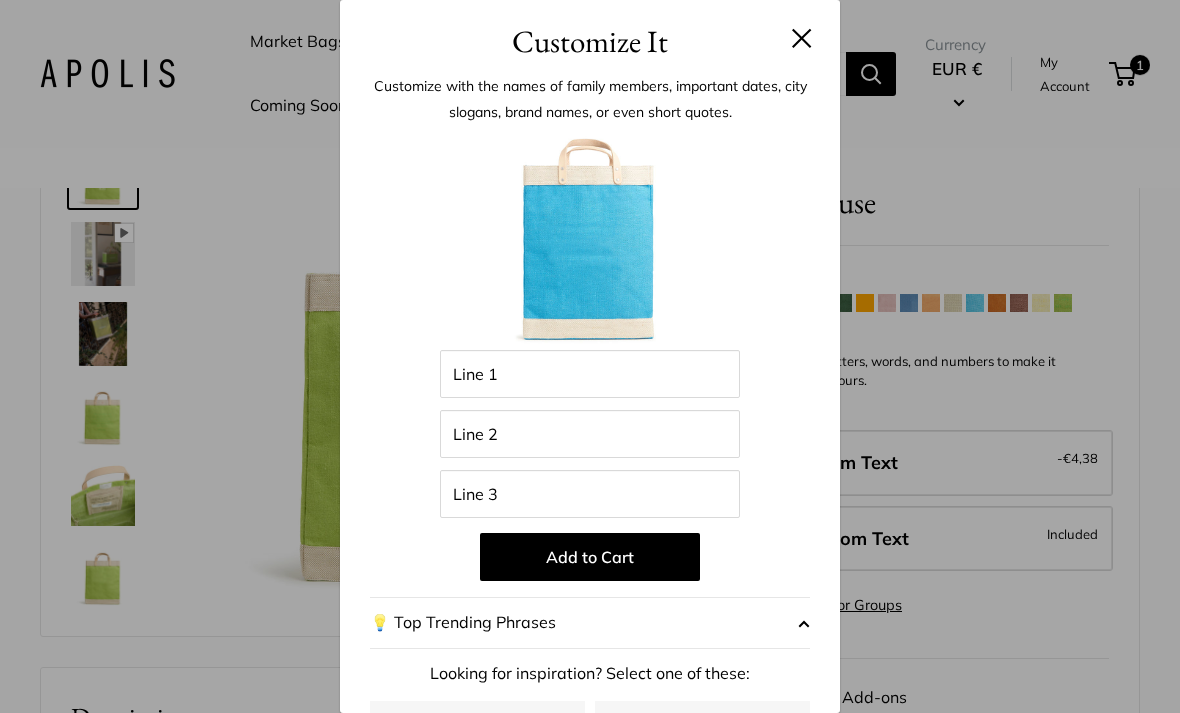 click at bounding box center [590, 240] 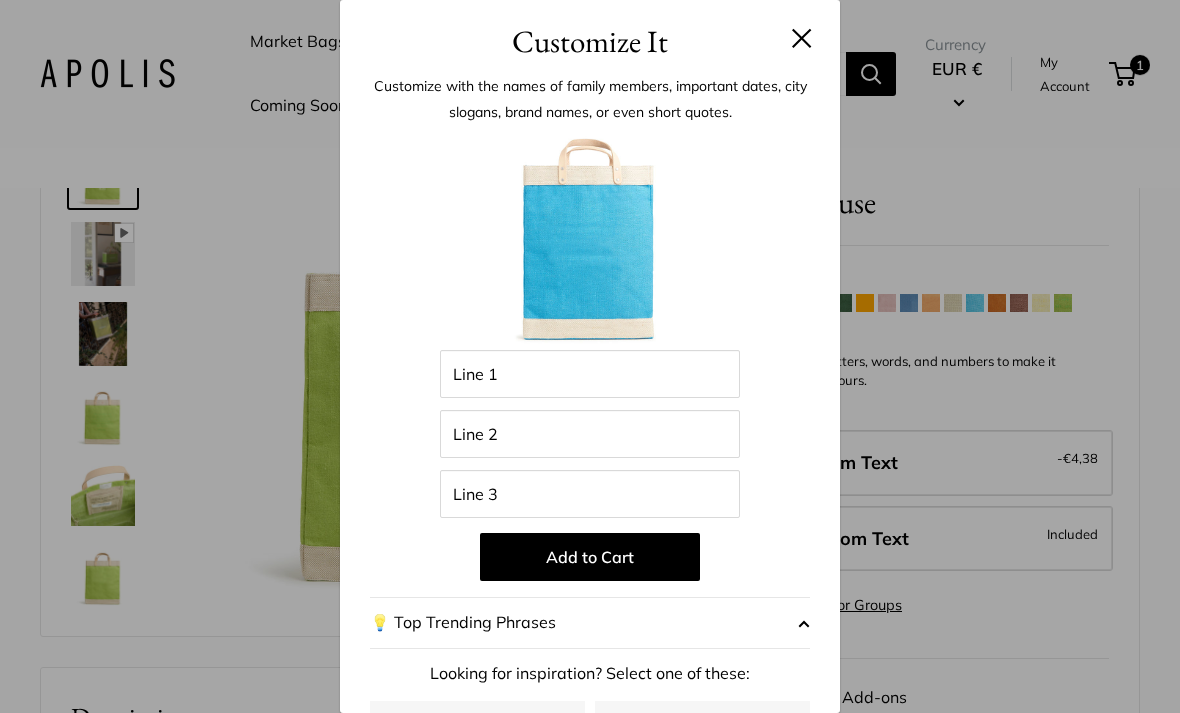 click at bounding box center [802, 38] 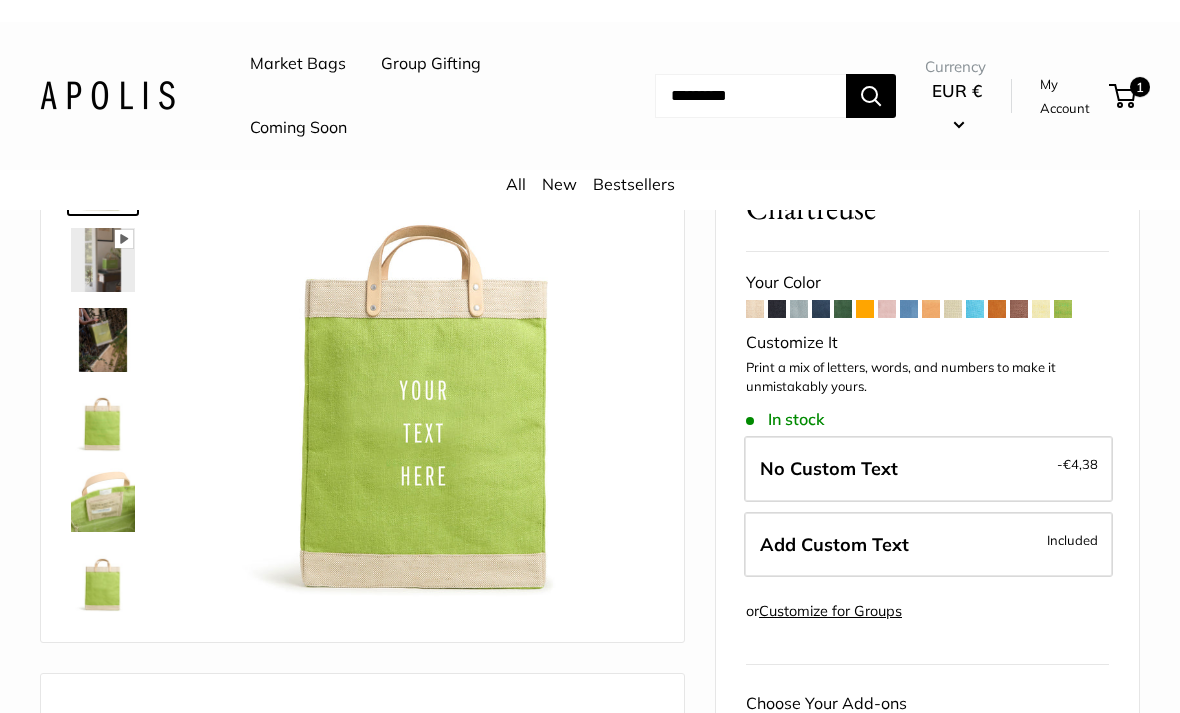 scroll, scrollTop: 0, scrollLeft: 0, axis: both 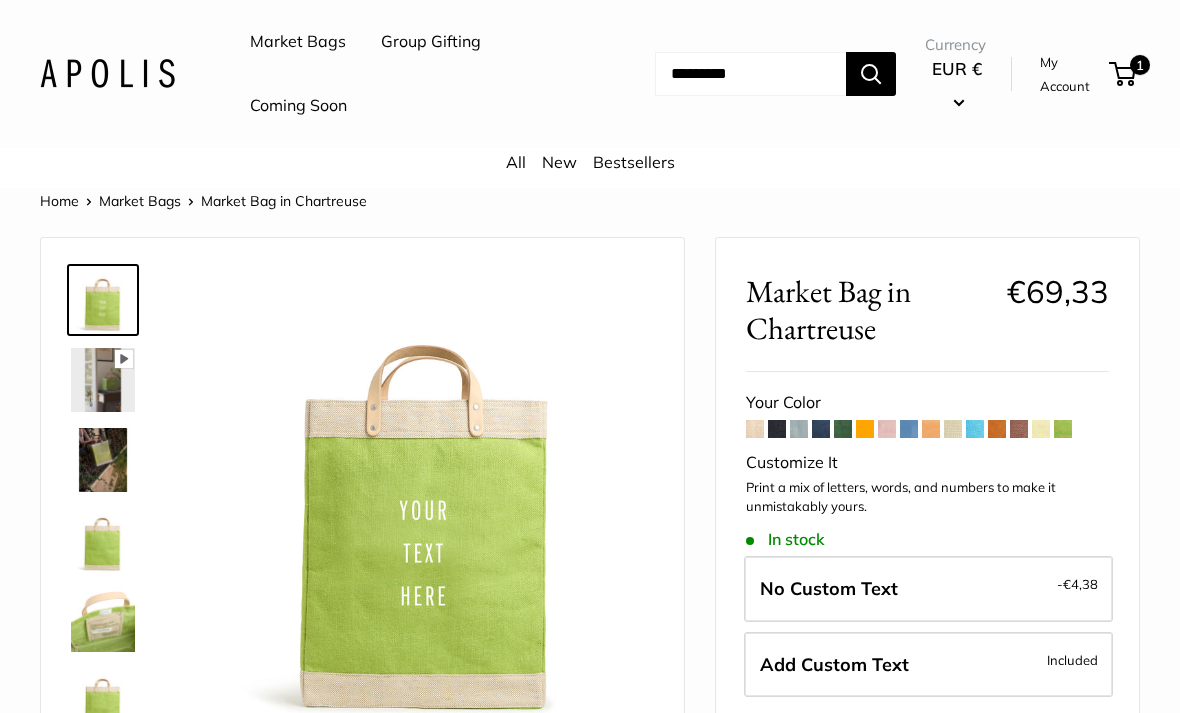 click at bounding box center (103, 540) 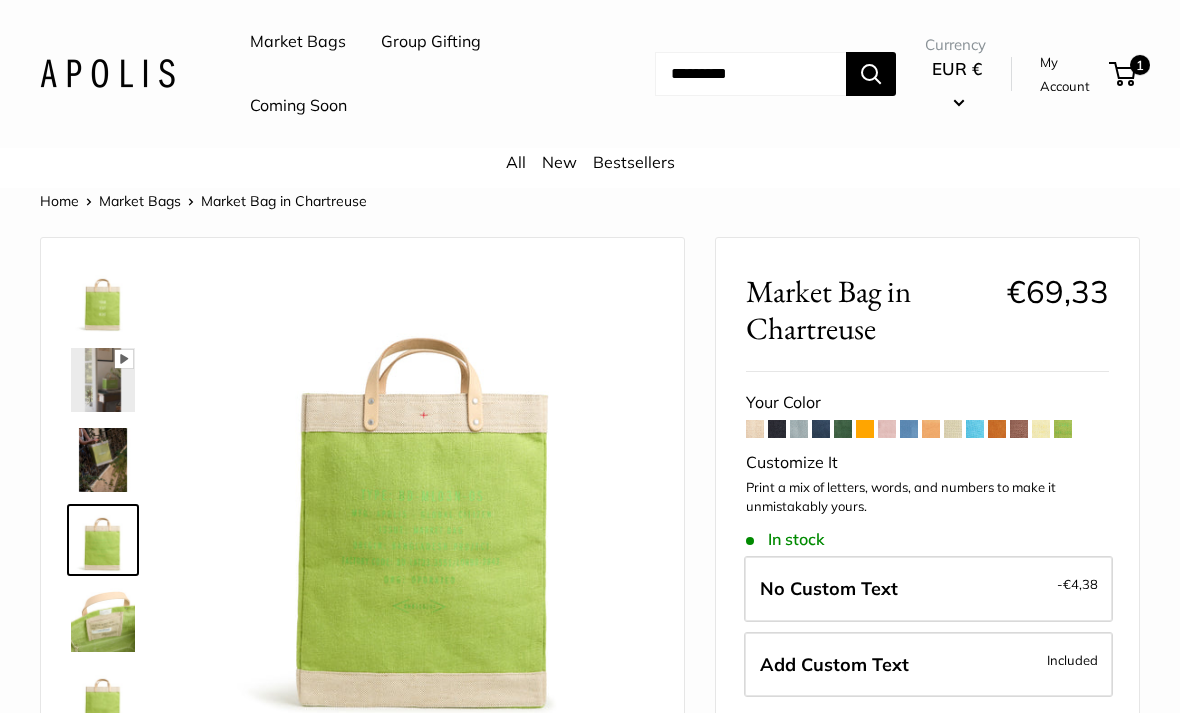 click at bounding box center [103, 380] 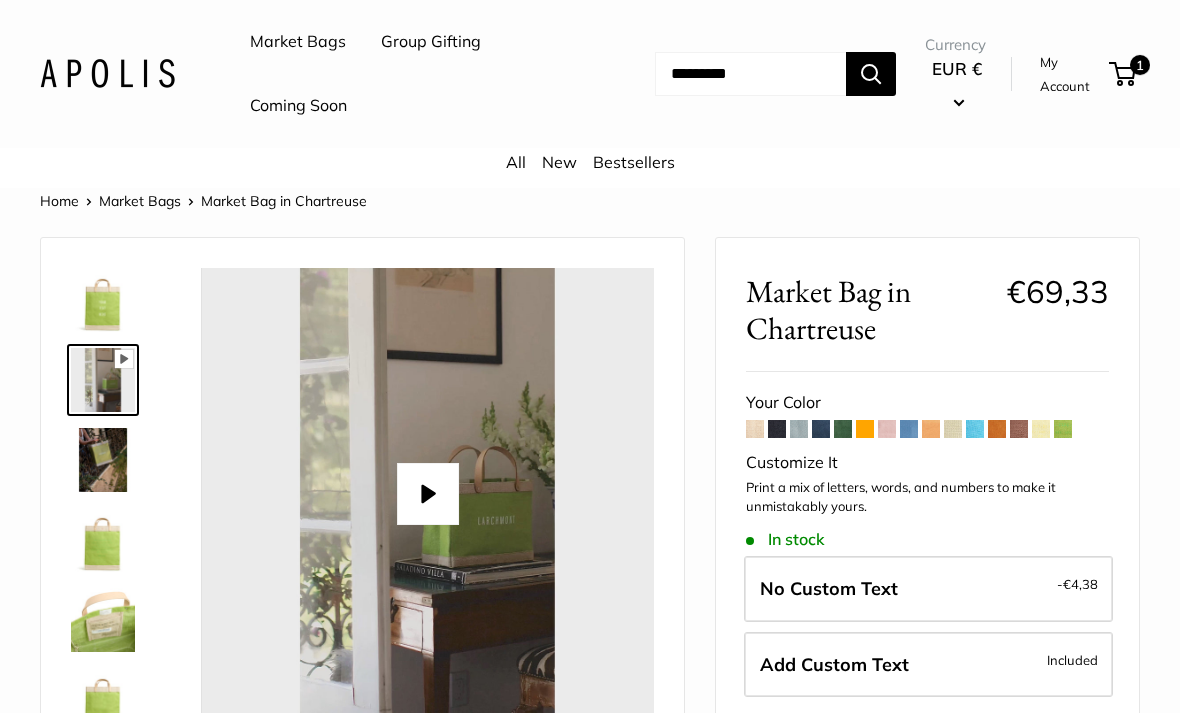 click at bounding box center [103, 460] 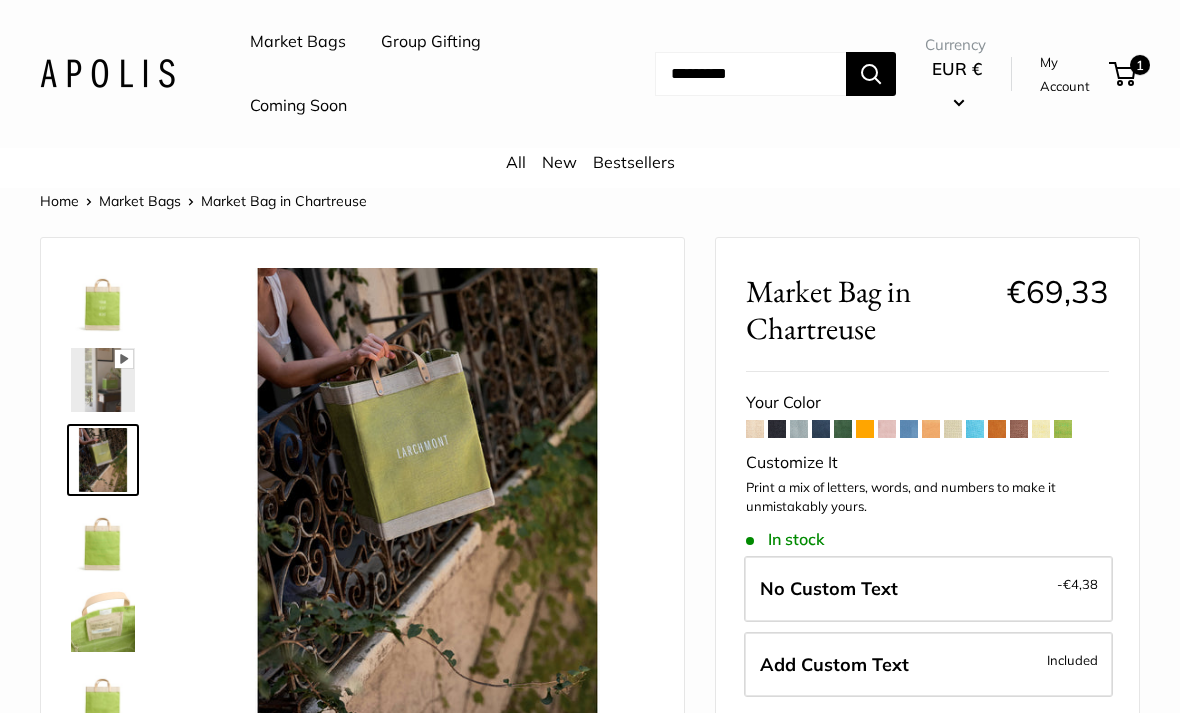 click at bounding box center (103, 620) 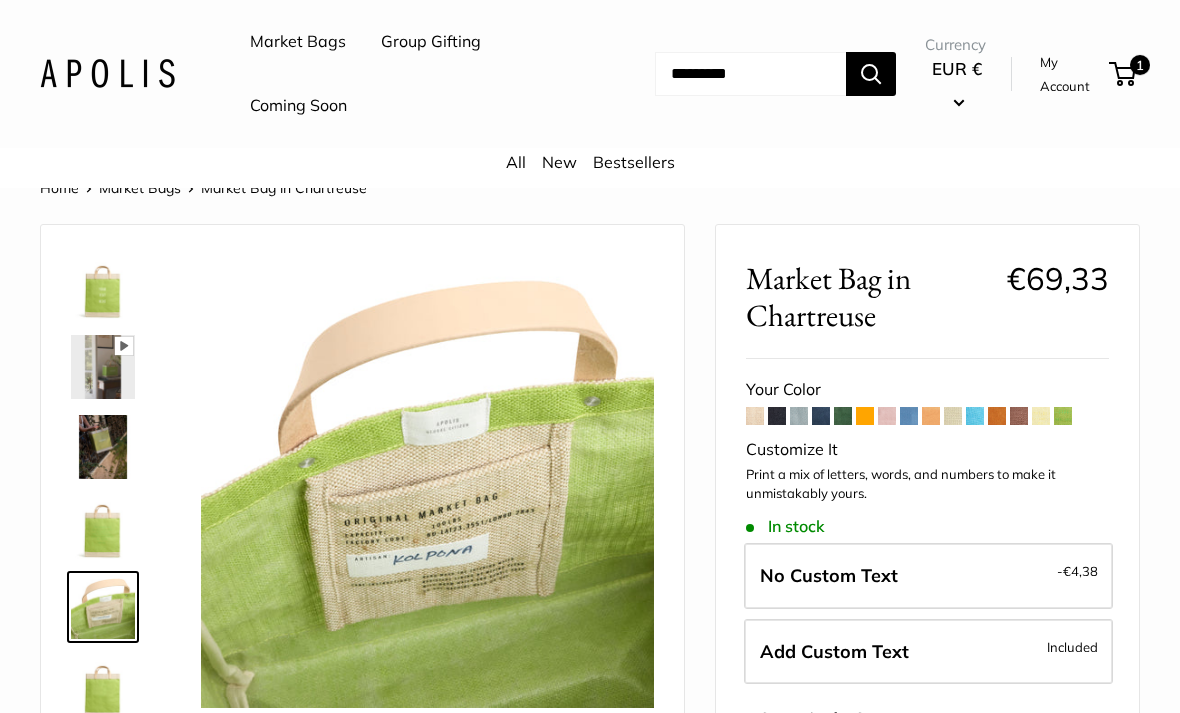 scroll, scrollTop: 12, scrollLeft: 0, axis: vertical 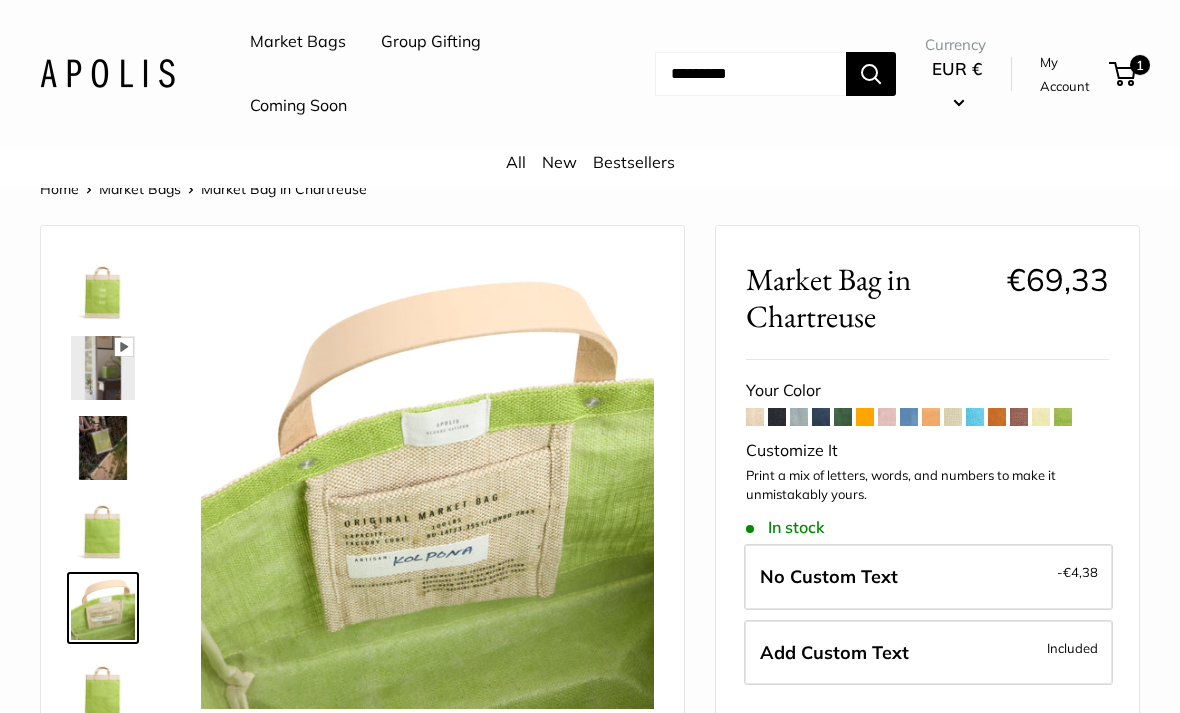 click at bounding box center (103, 688) 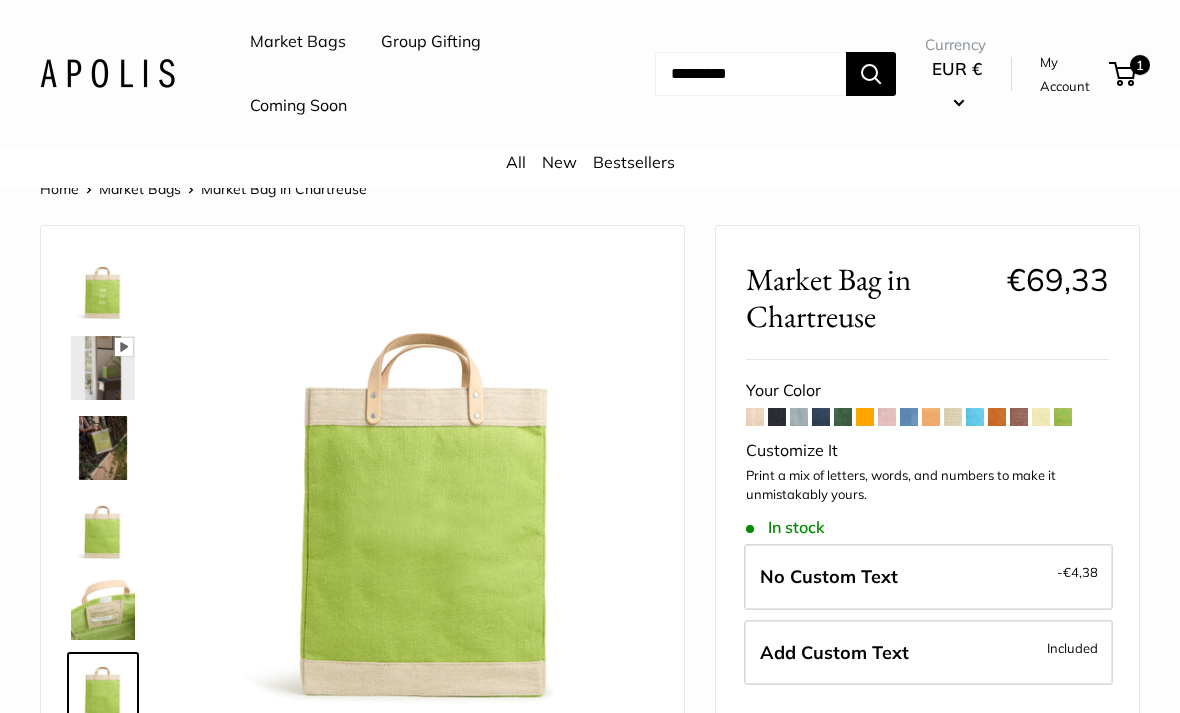 click at bounding box center (755, 417) 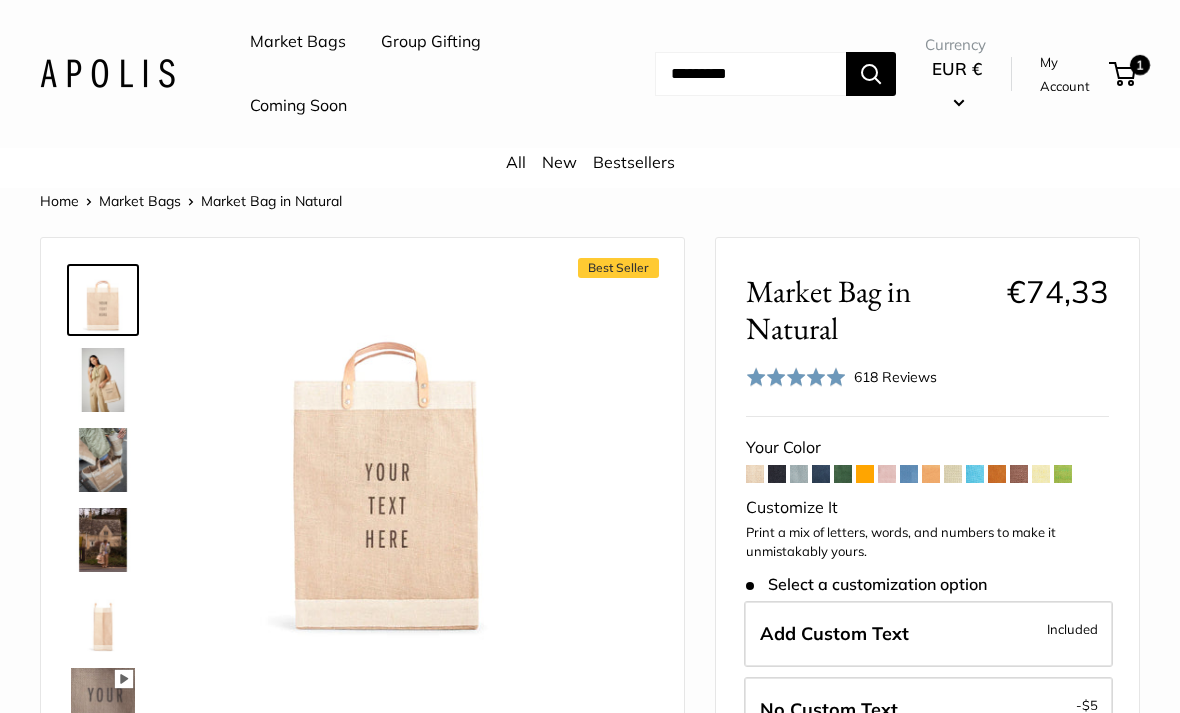 scroll, scrollTop: 0, scrollLeft: 0, axis: both 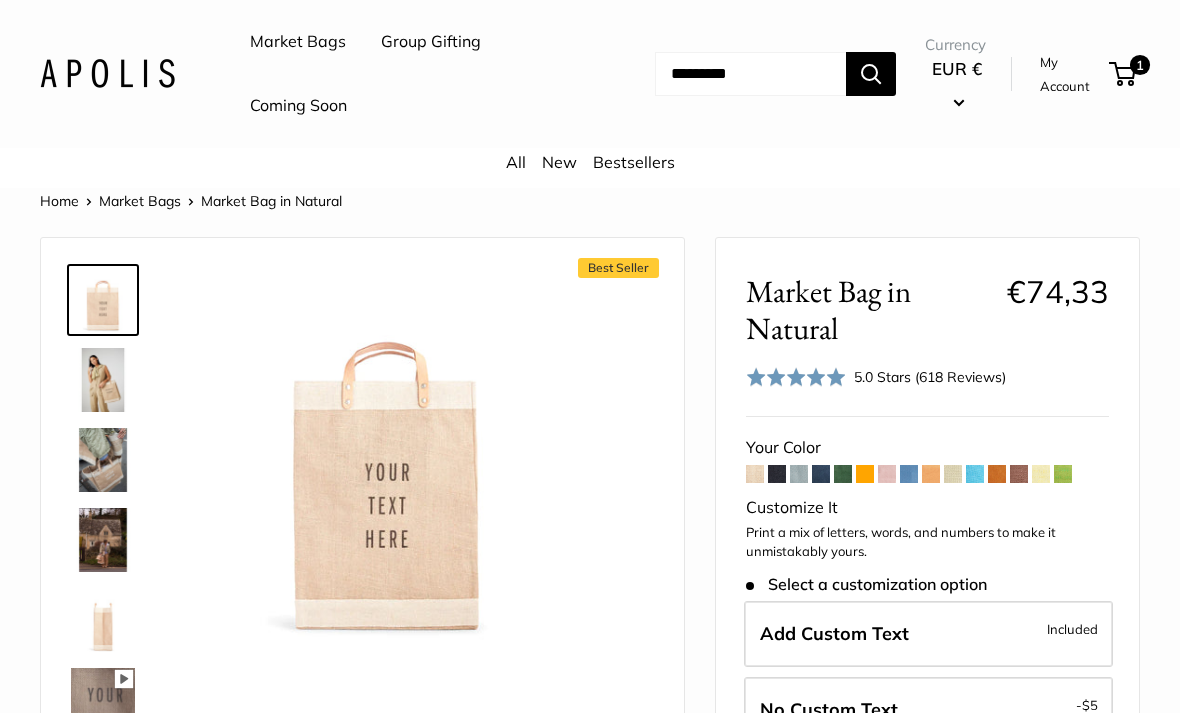 click at bounding box center [1063, 474] 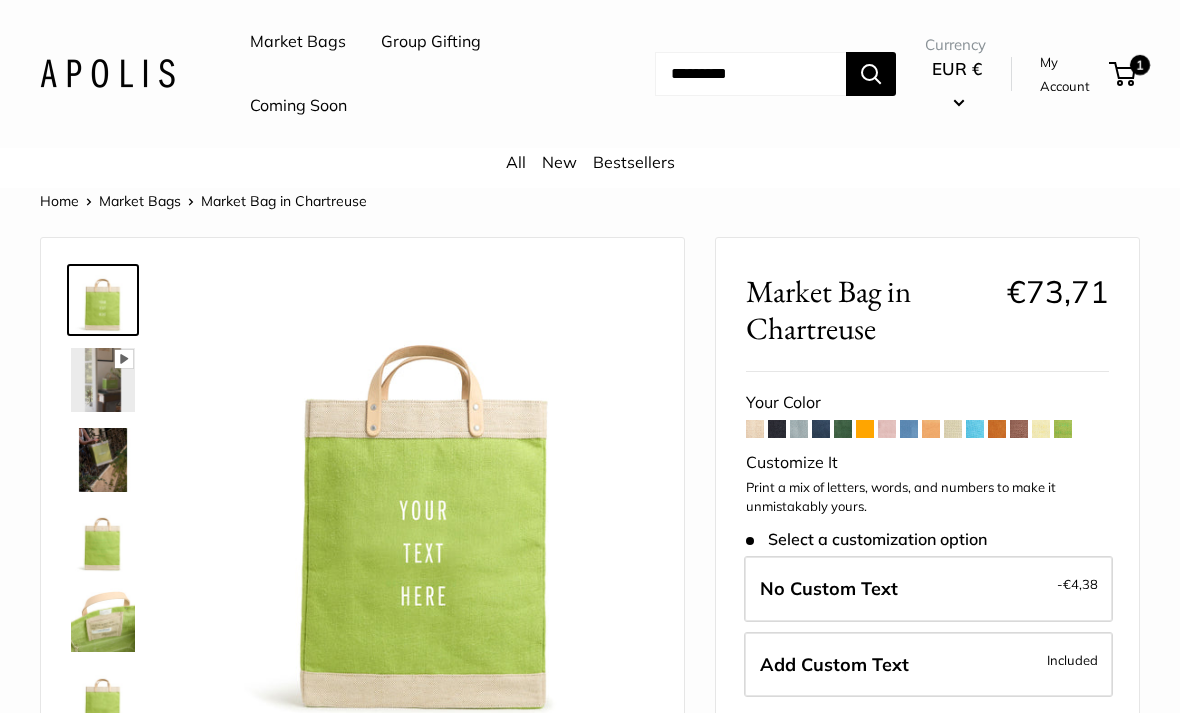 scroll, scrollTop: 0, scrollLeft: 0, axis: both 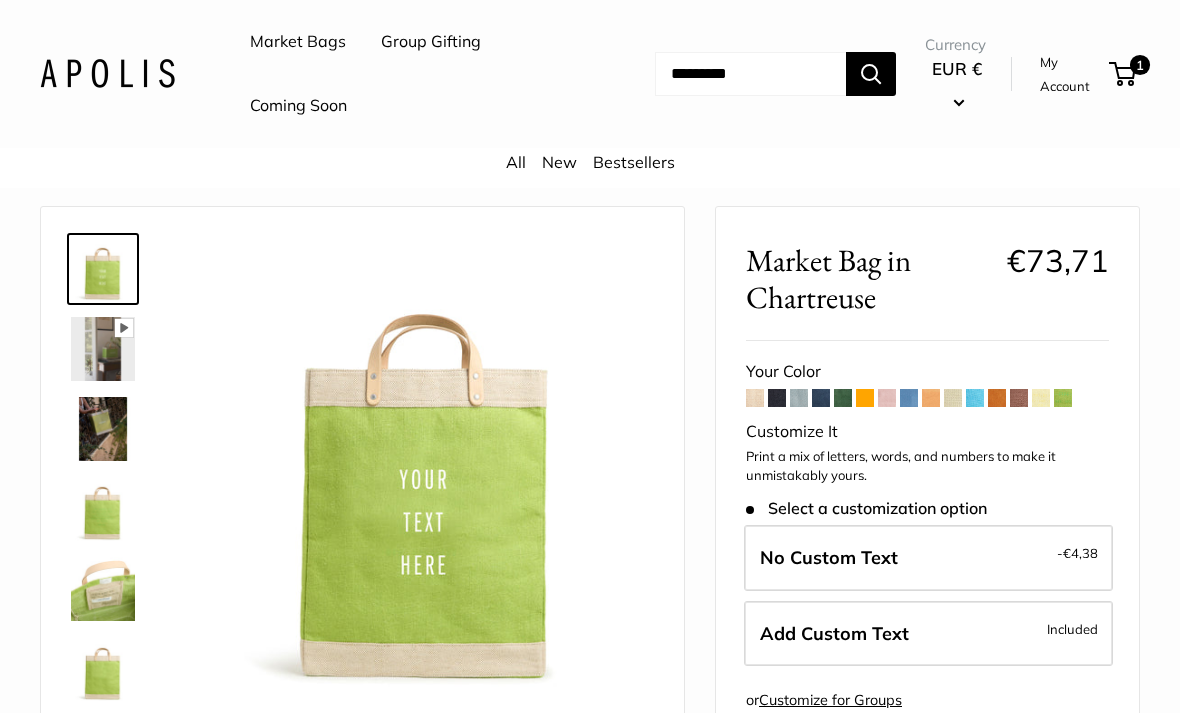 click on "Print a mix of letters, words, and numbers to make it unmistakably yours." at bounding box center (927, 466) 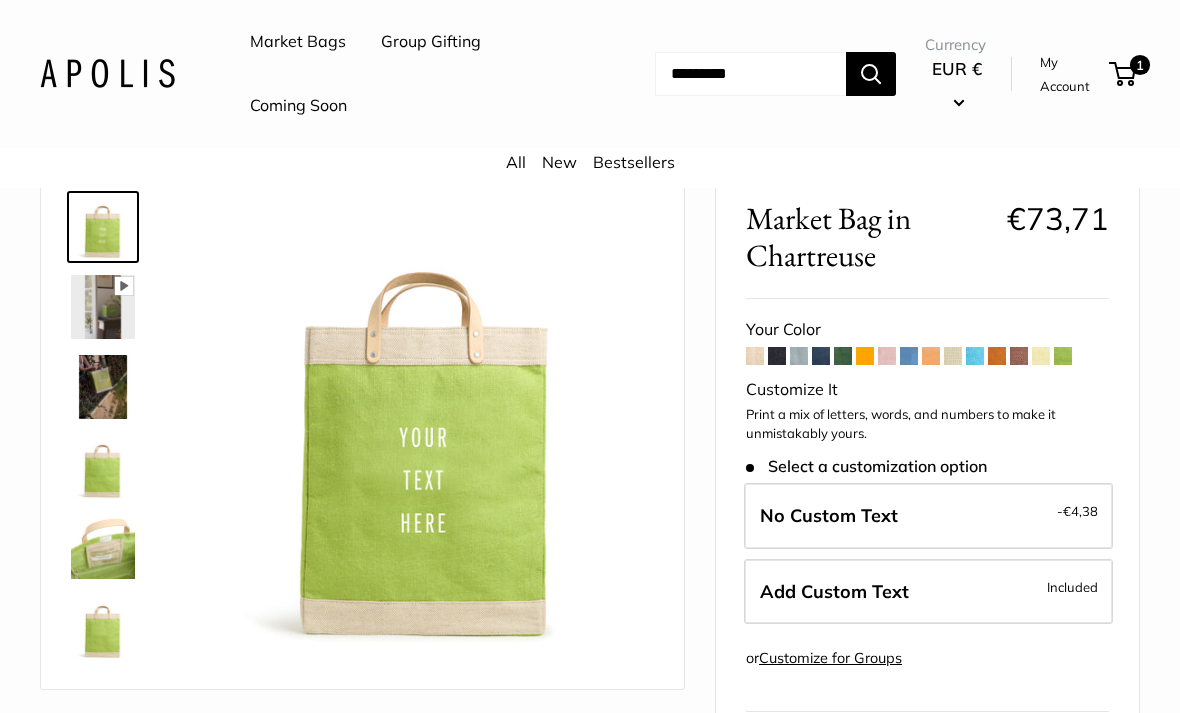 scroll, scrollTop: 72, scrollLeft: 0, axis: vertical 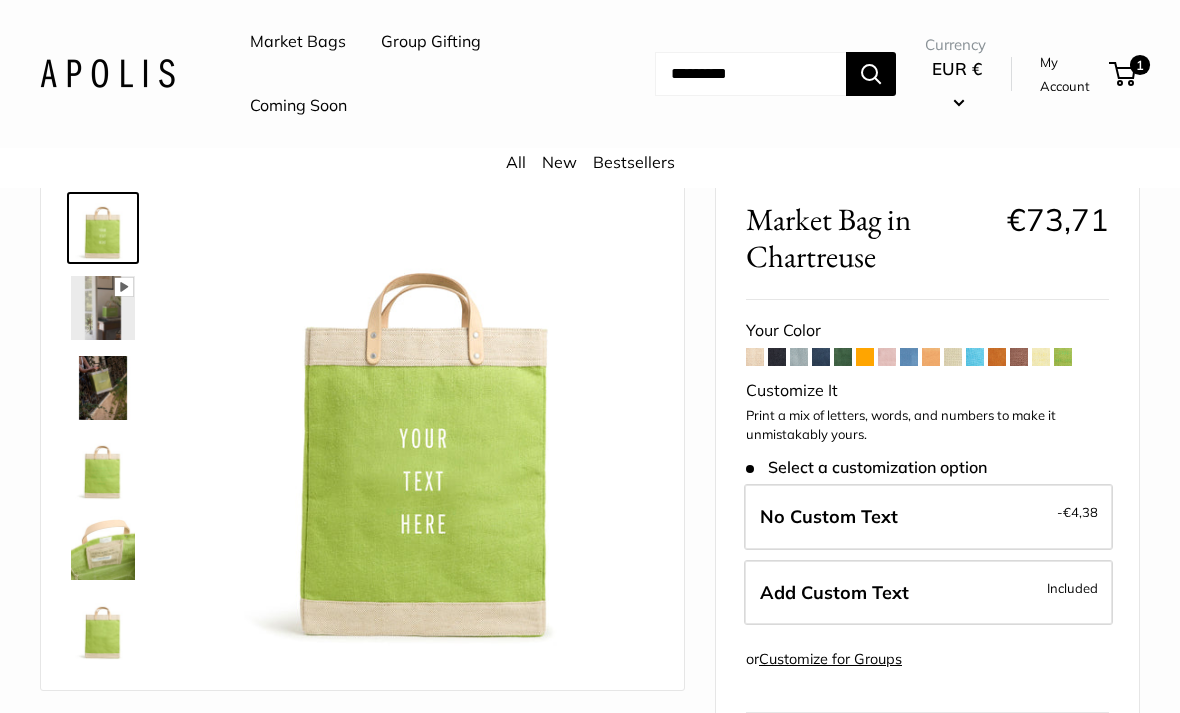 click on "Add Custom Text
Included" at bounding box center [928, 593] 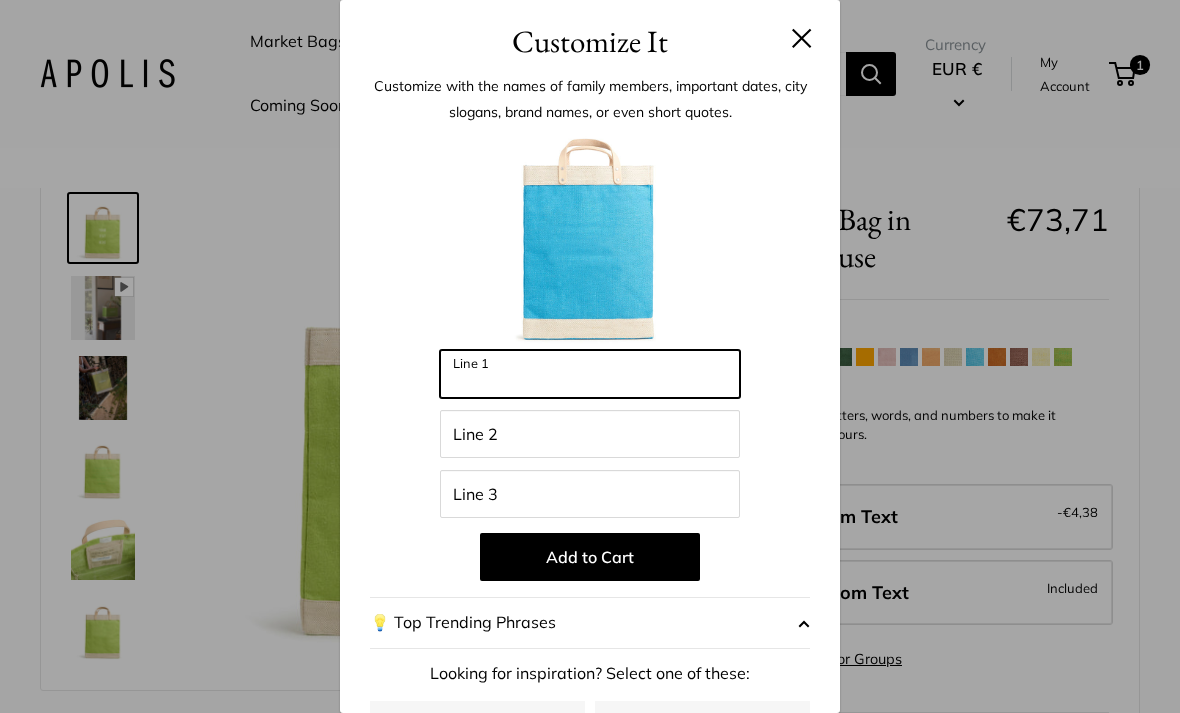 click on "Line 1" at bounding box center (590, 374) 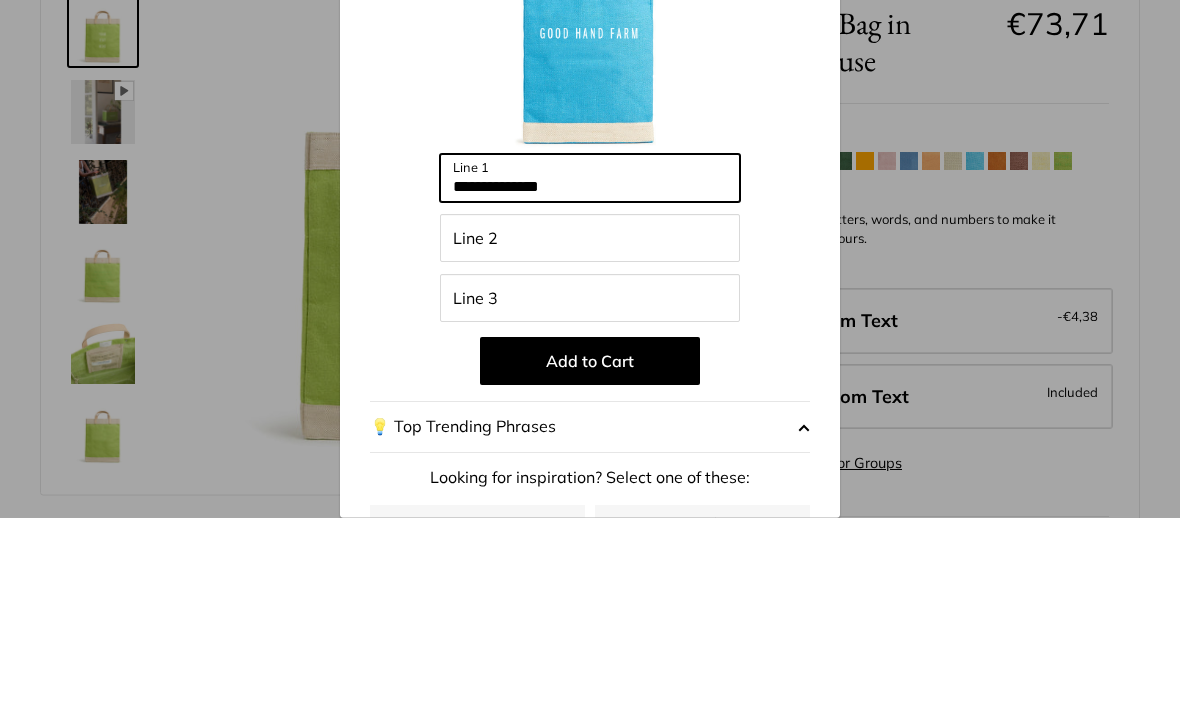 type on "**********" 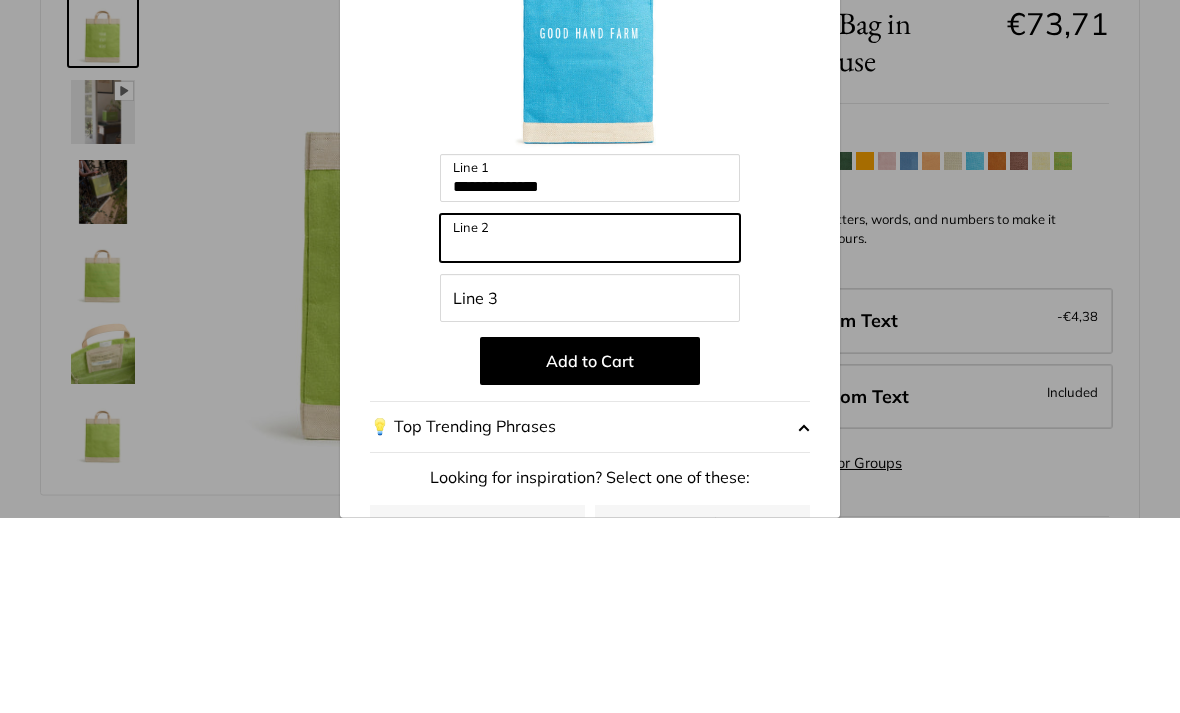 click on "Line 2" at bounding box center [590, 434] 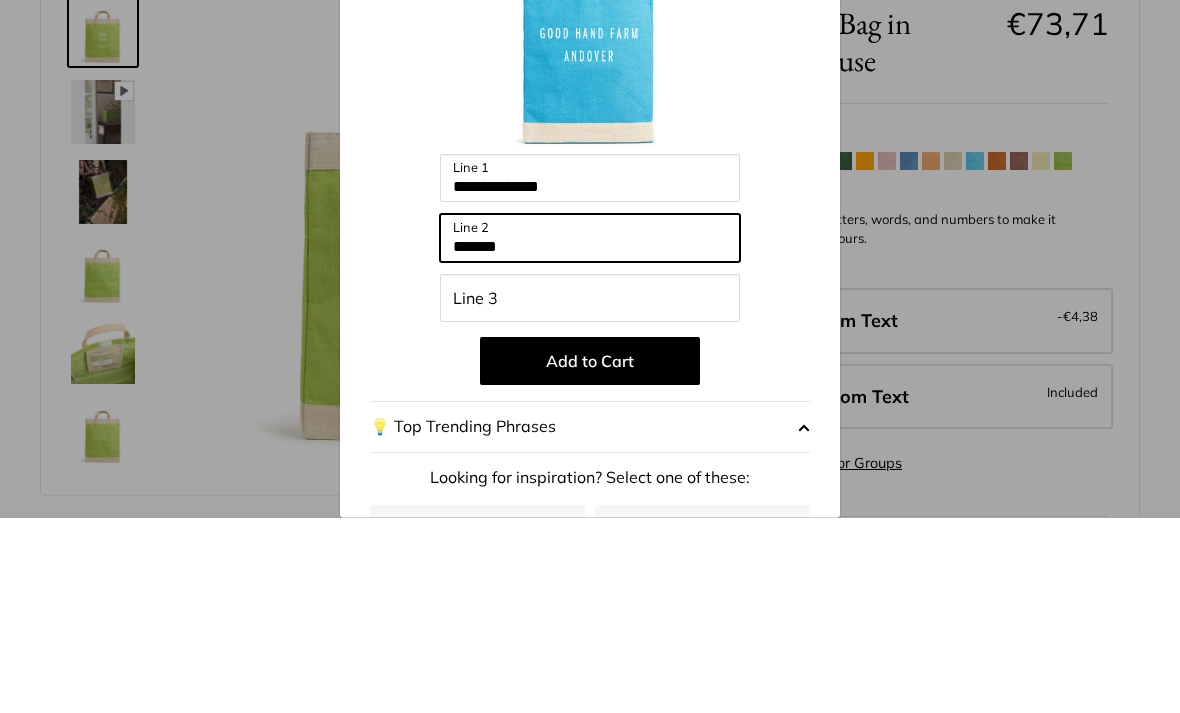 type on "*******" 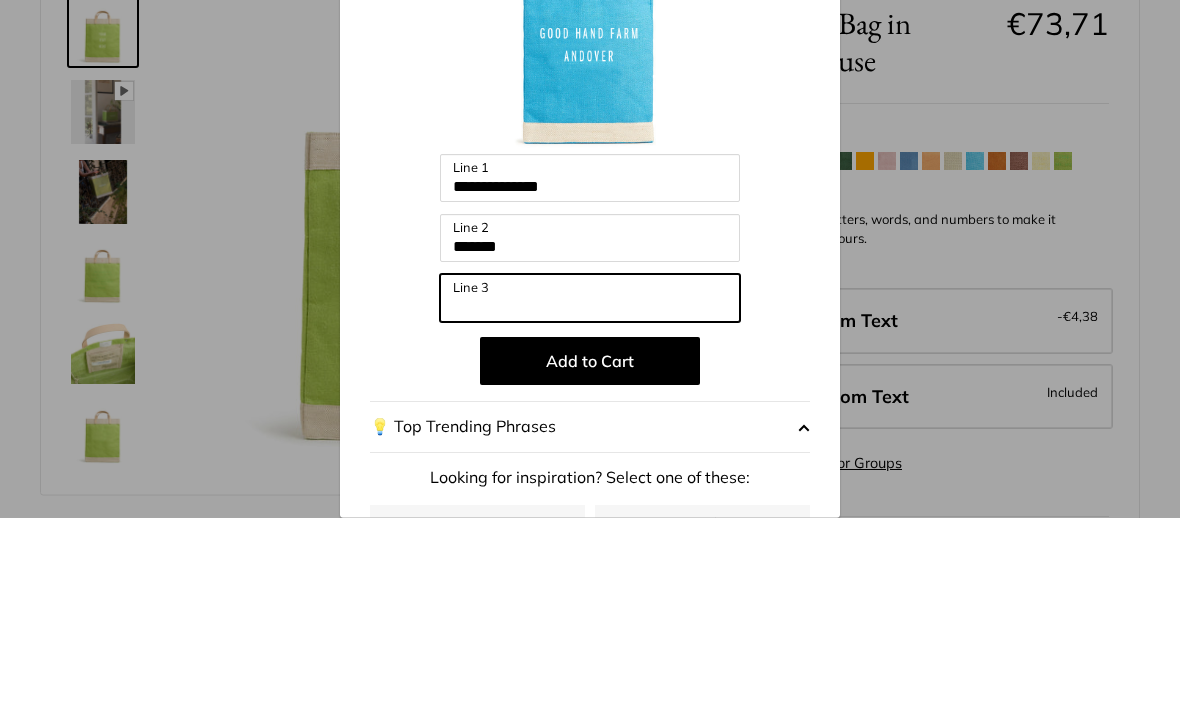 click on "Line 3" at bounding box center [590, 494] 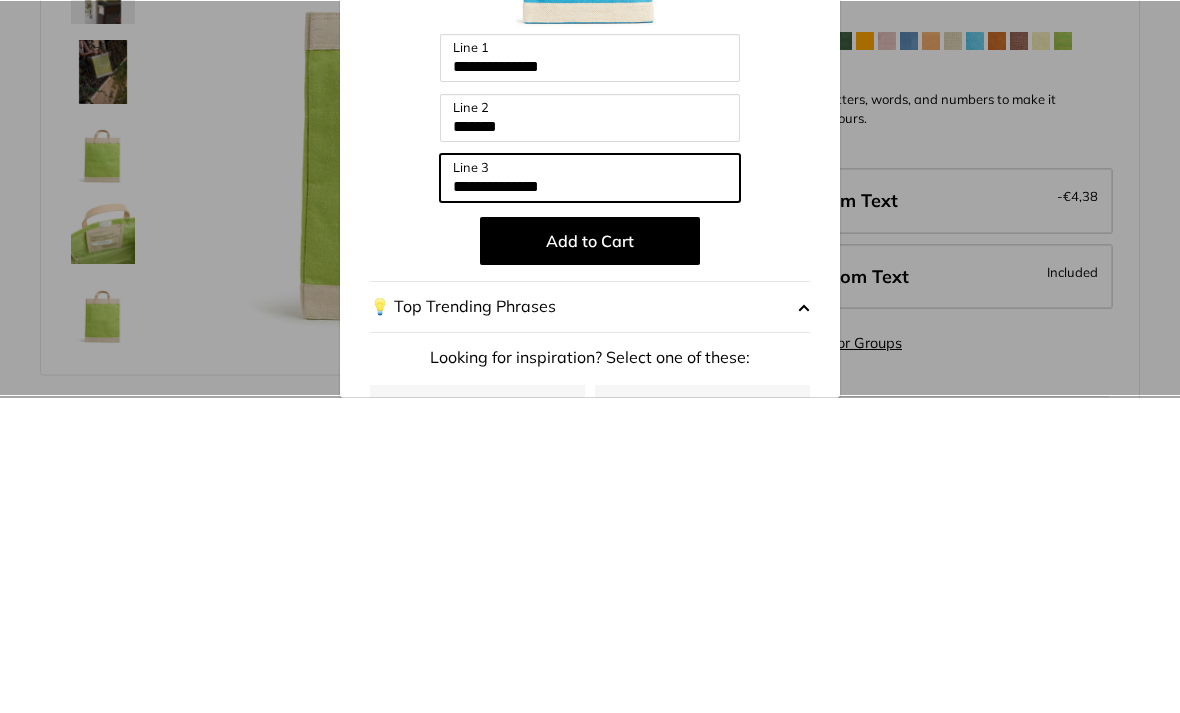 type on "**********" 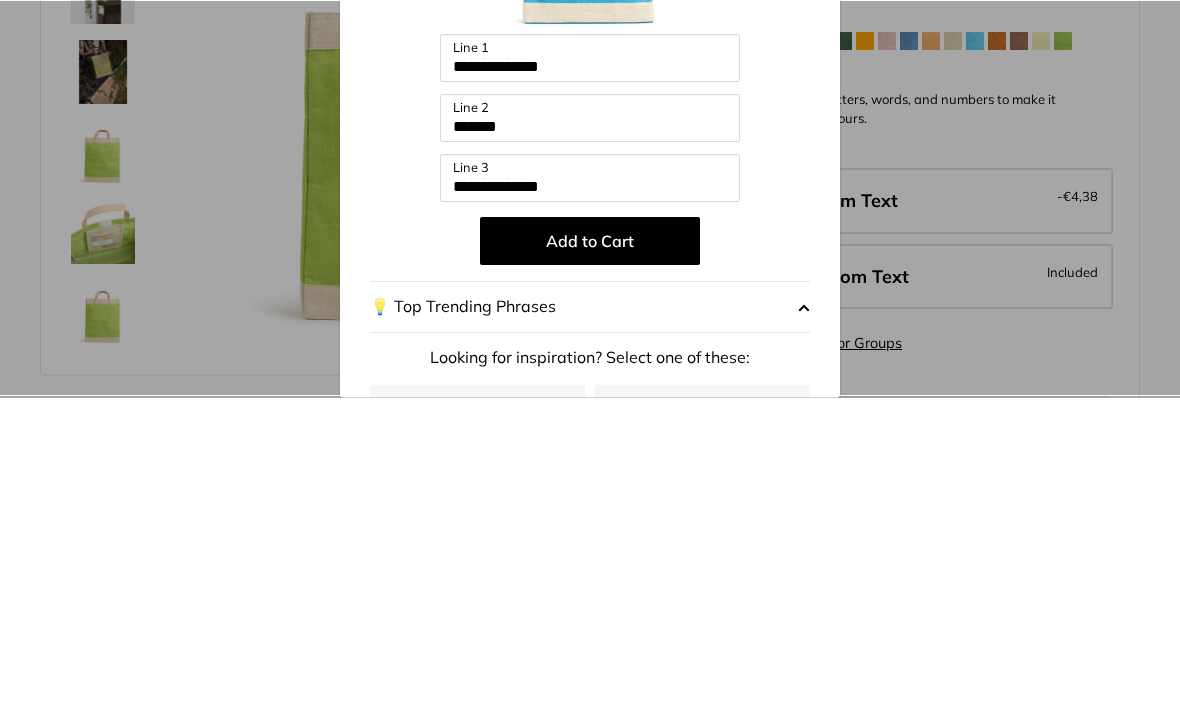 click on "Add to Cart" at bounding box center (590, 557) 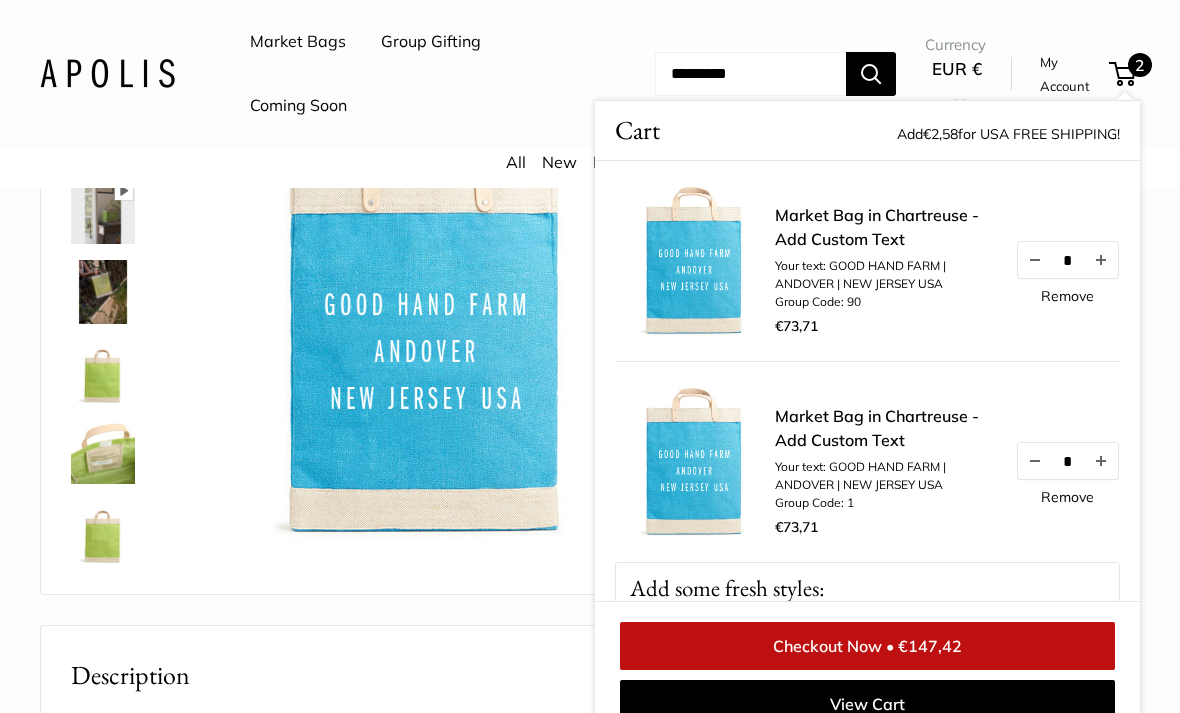 scroll, scrollTop: 161, scrollLeft: 0, axis: vertical 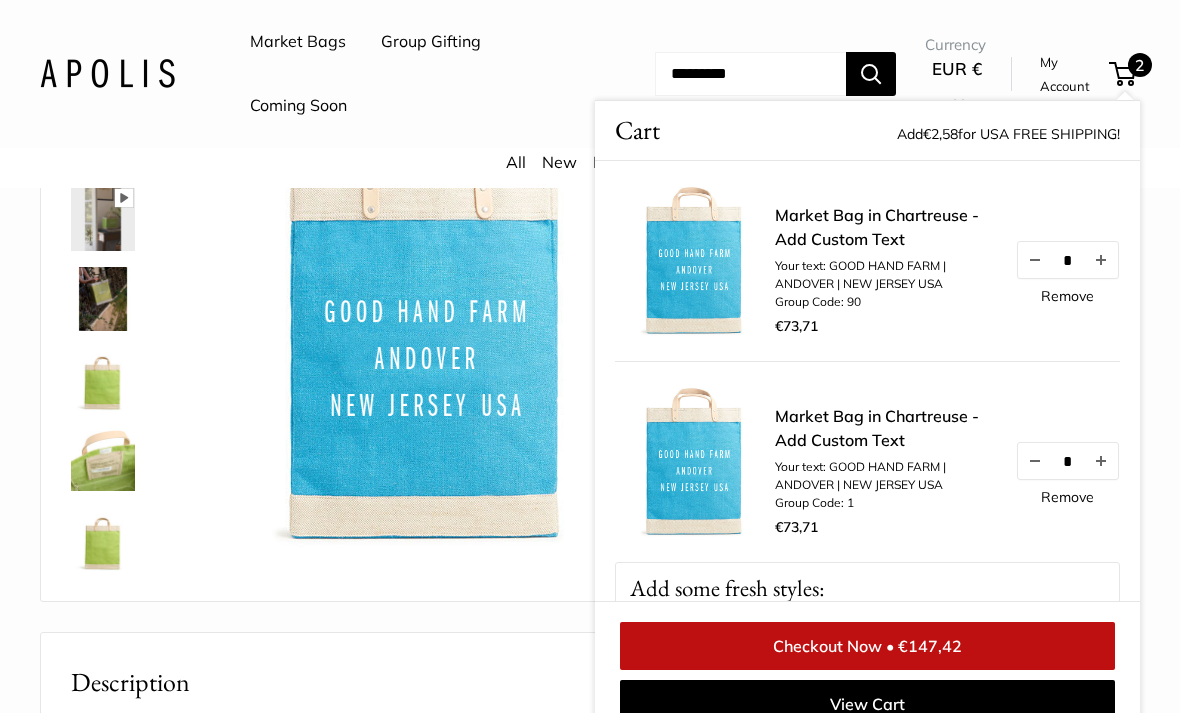 click at bounding box center (1035, 260) 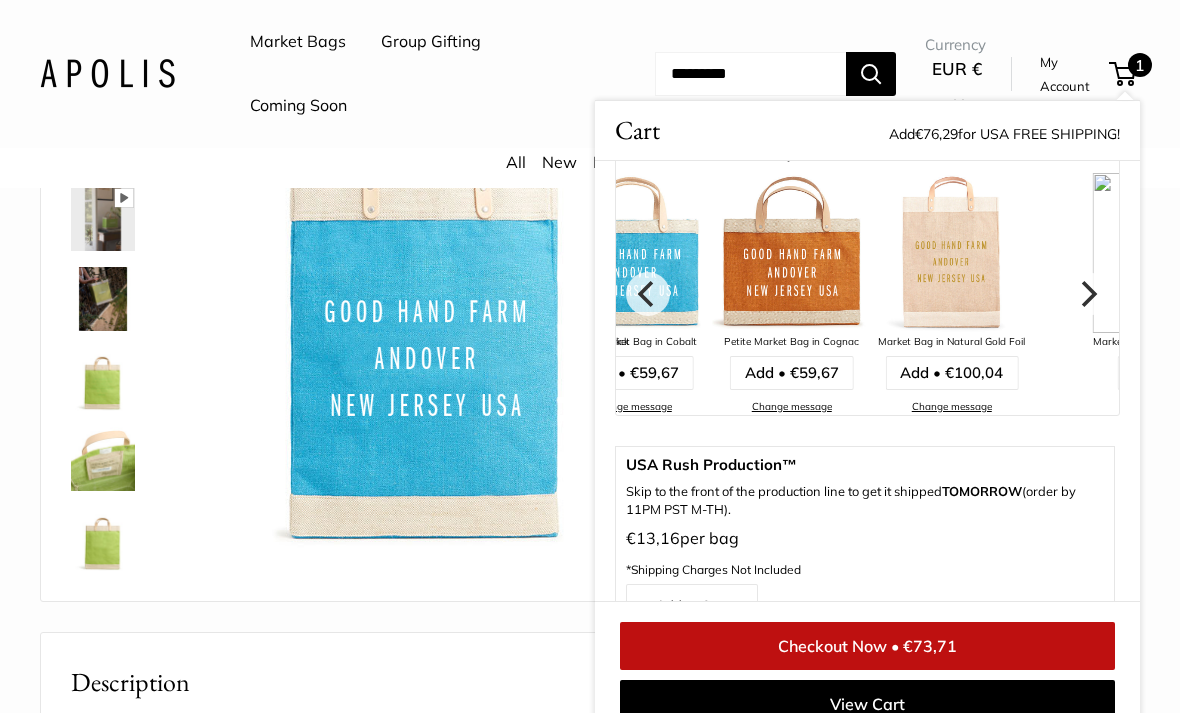 scroll, scrollTop: 238, scrollLeft: 0, axis: vertical 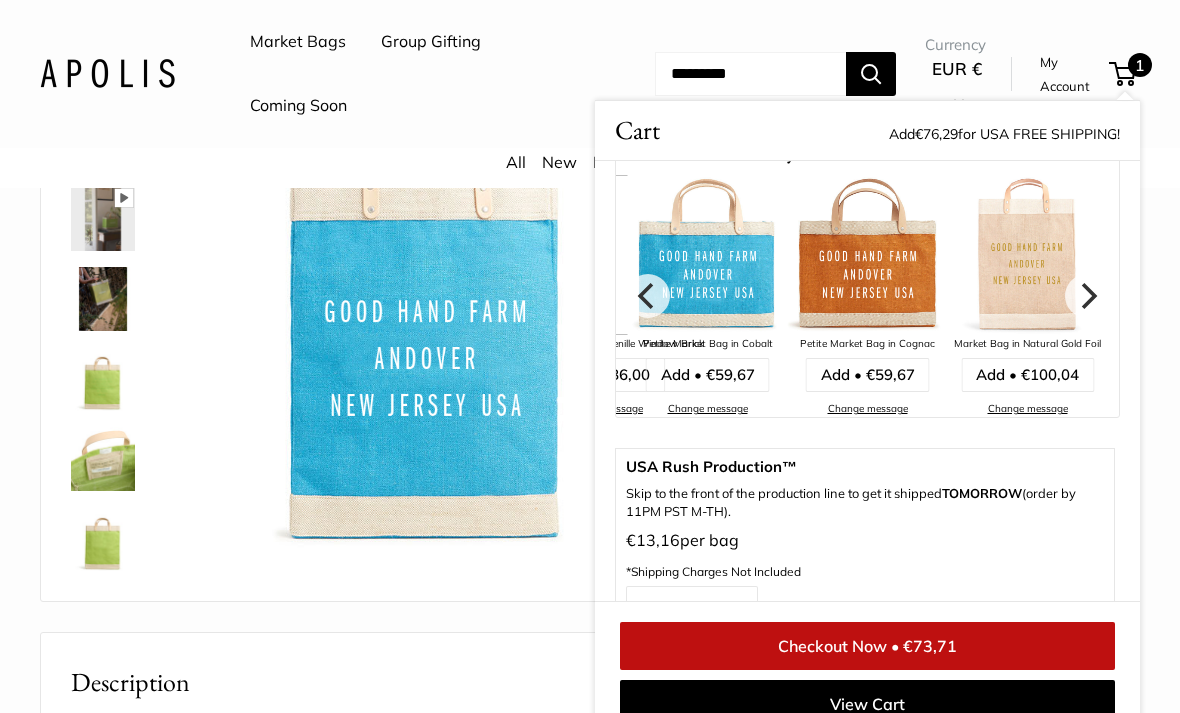 click on "Change message" at bounding box center (868, 409) 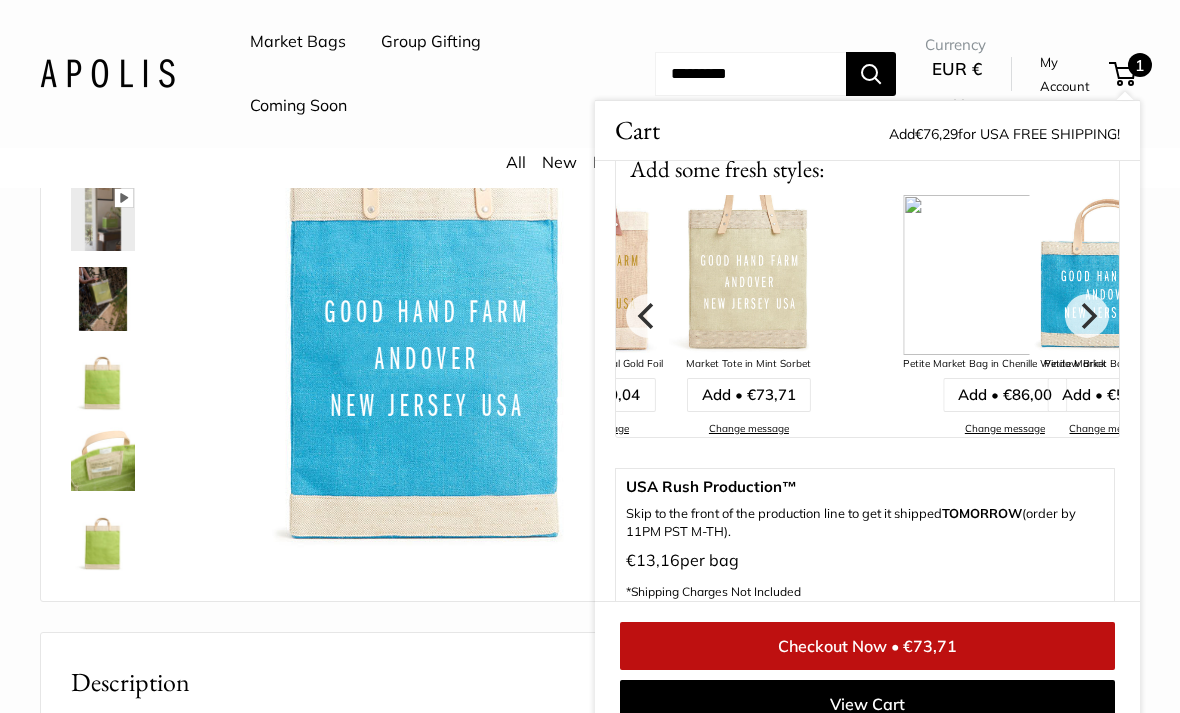 scroll, scrollTop: 217, scrollLeft: 0, axis: vertical 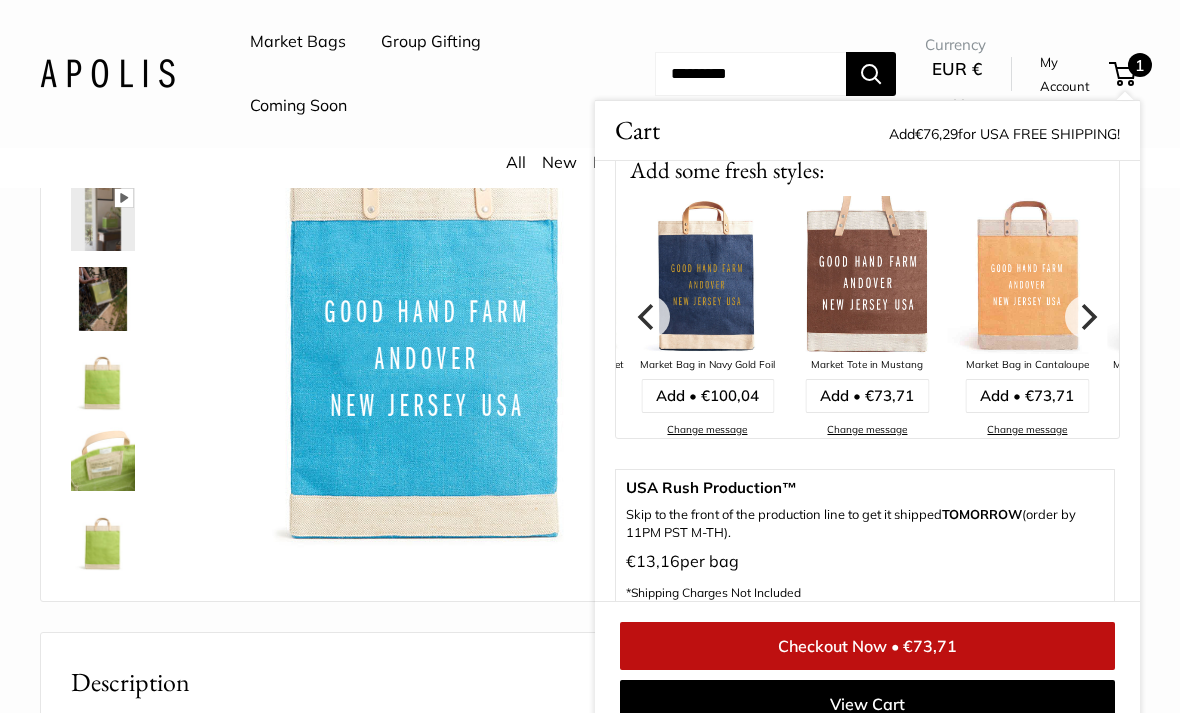 click at bounding box center [1027, 276] 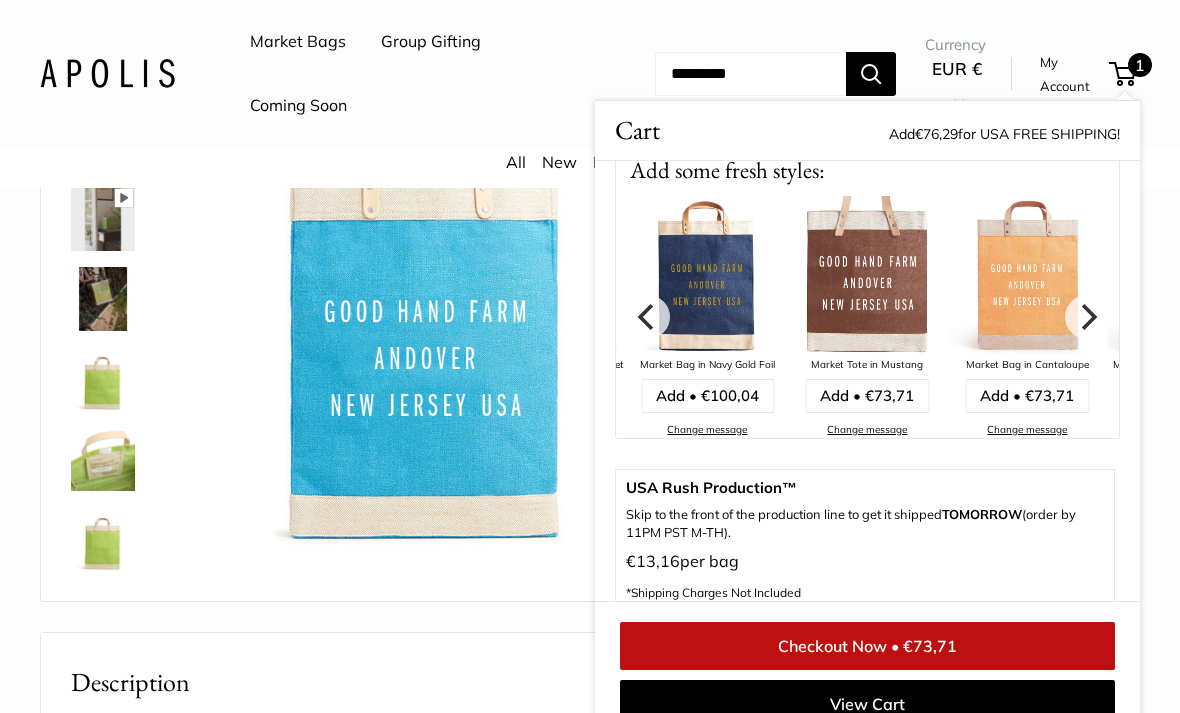 click at bounding box center [1027, 276] 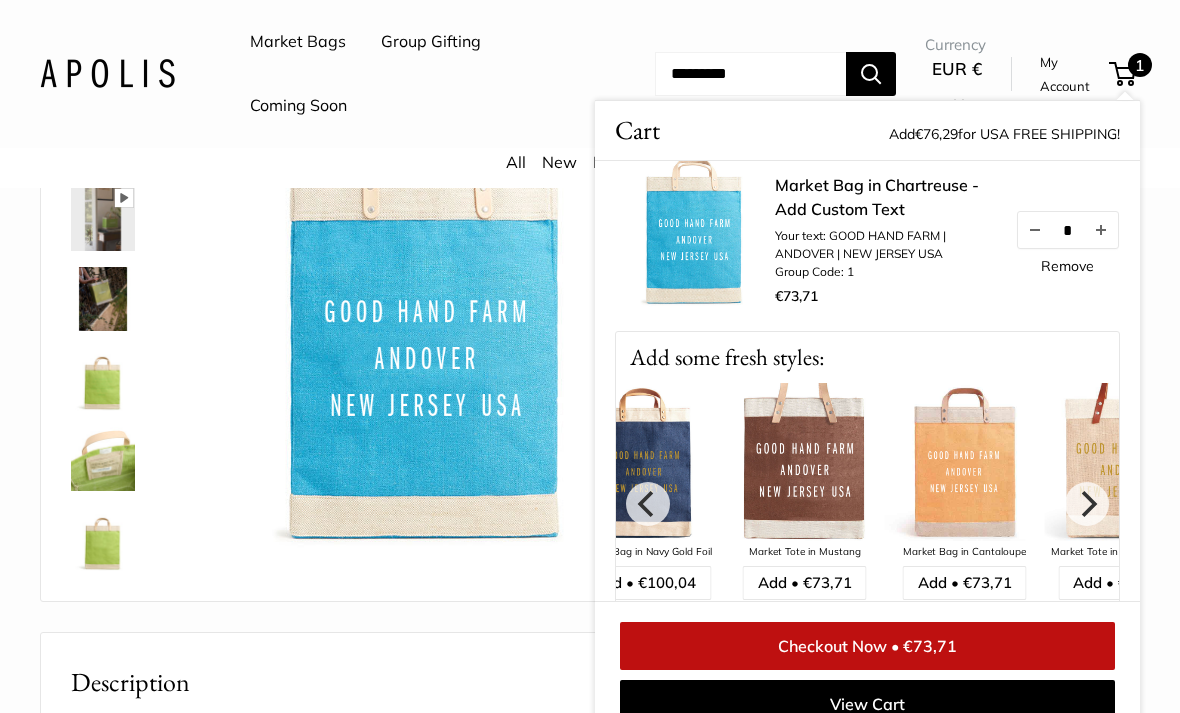 scroll, scrollTop: 0, scrollLeft: 0, axis: both 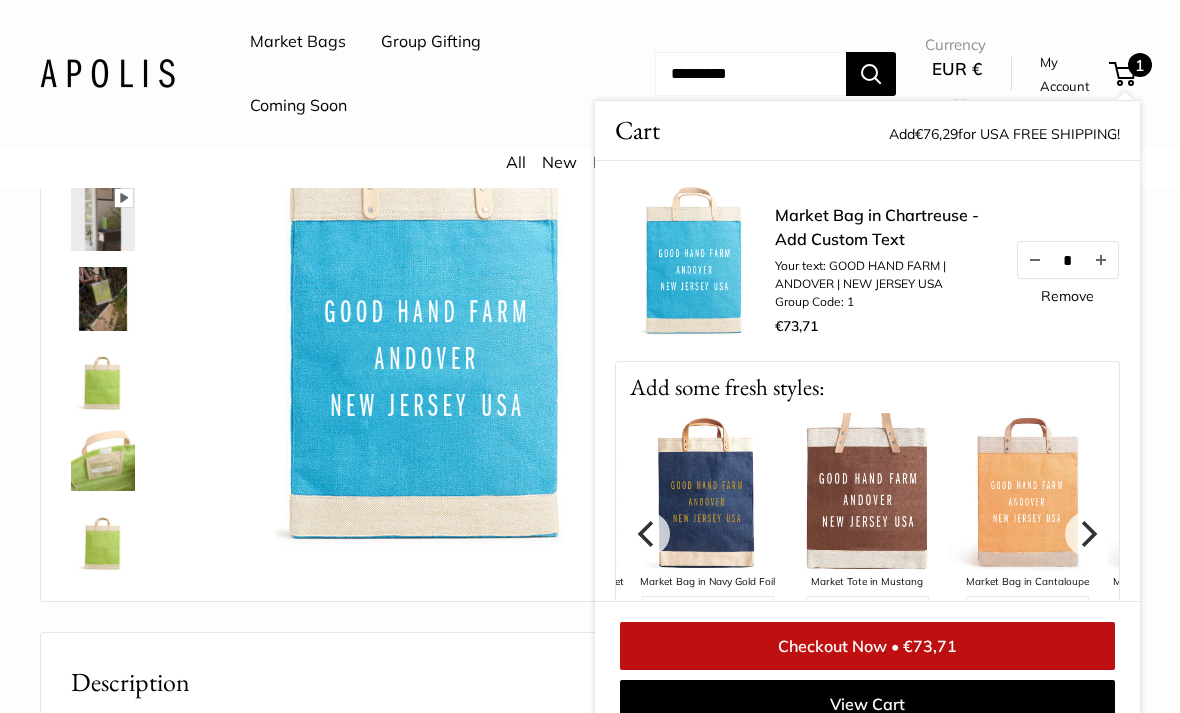 click at bounding box center (1027, 493) 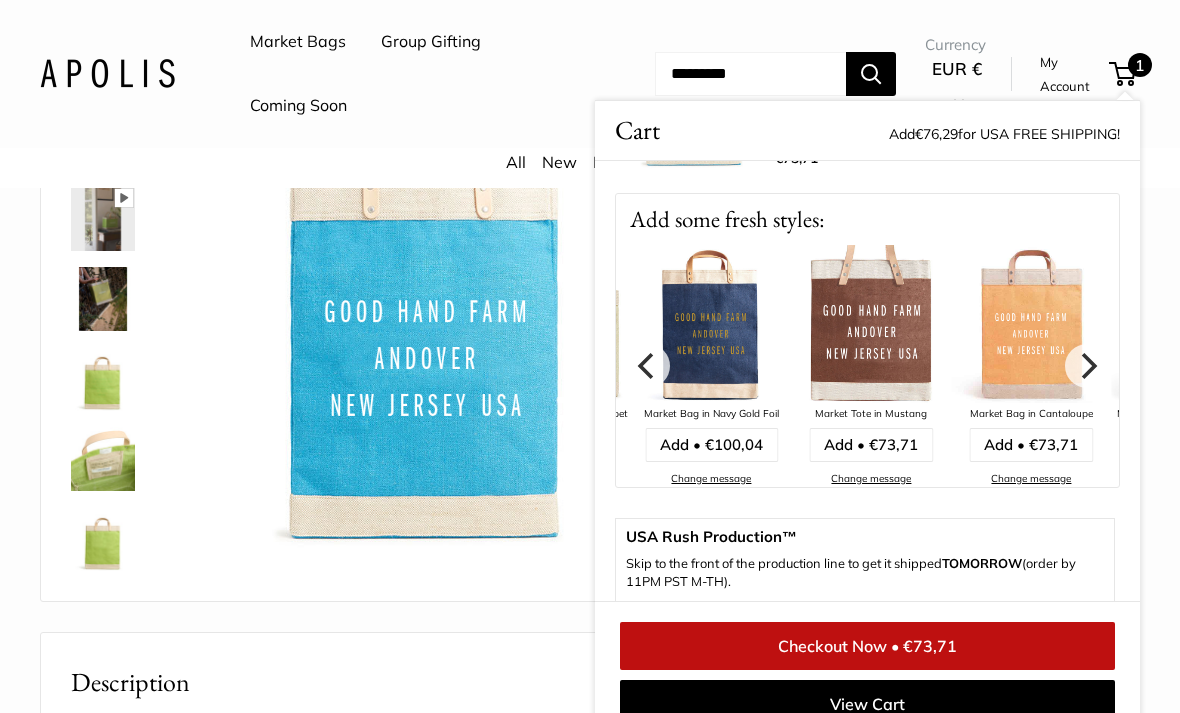 scroll, scrollTop: 171, scrollLeft: 0, axis: vertical 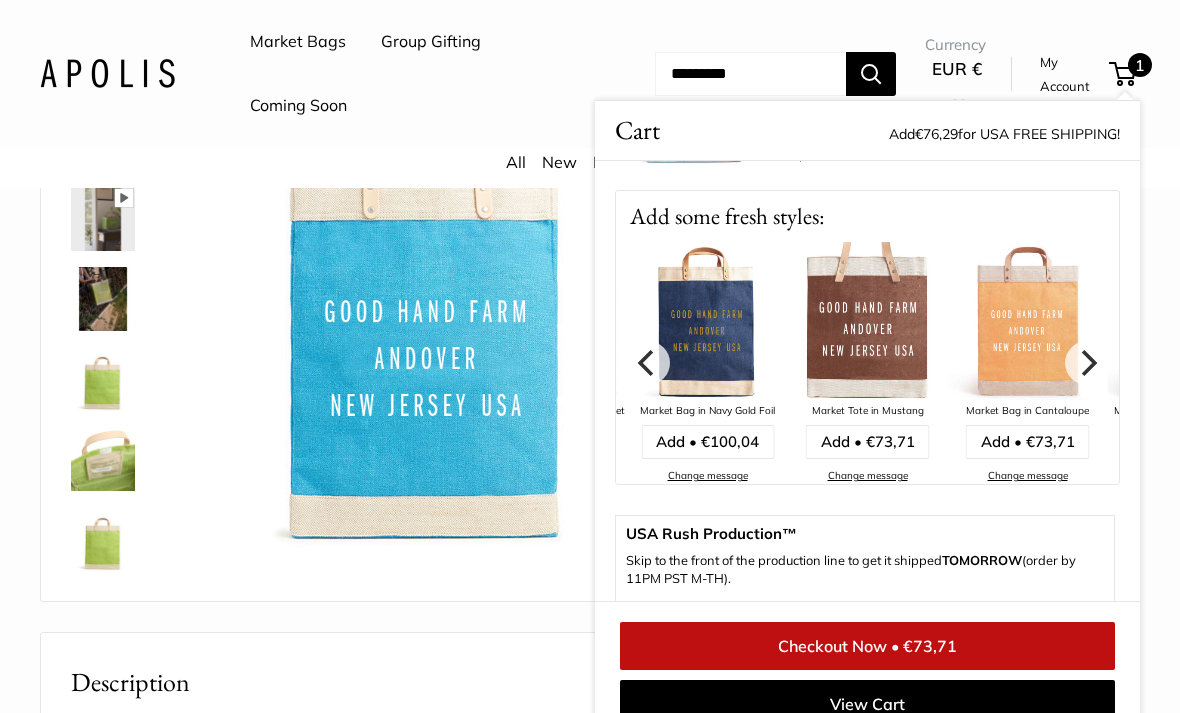 click on "Add • €73,71" at bounding box center [1028, 442] 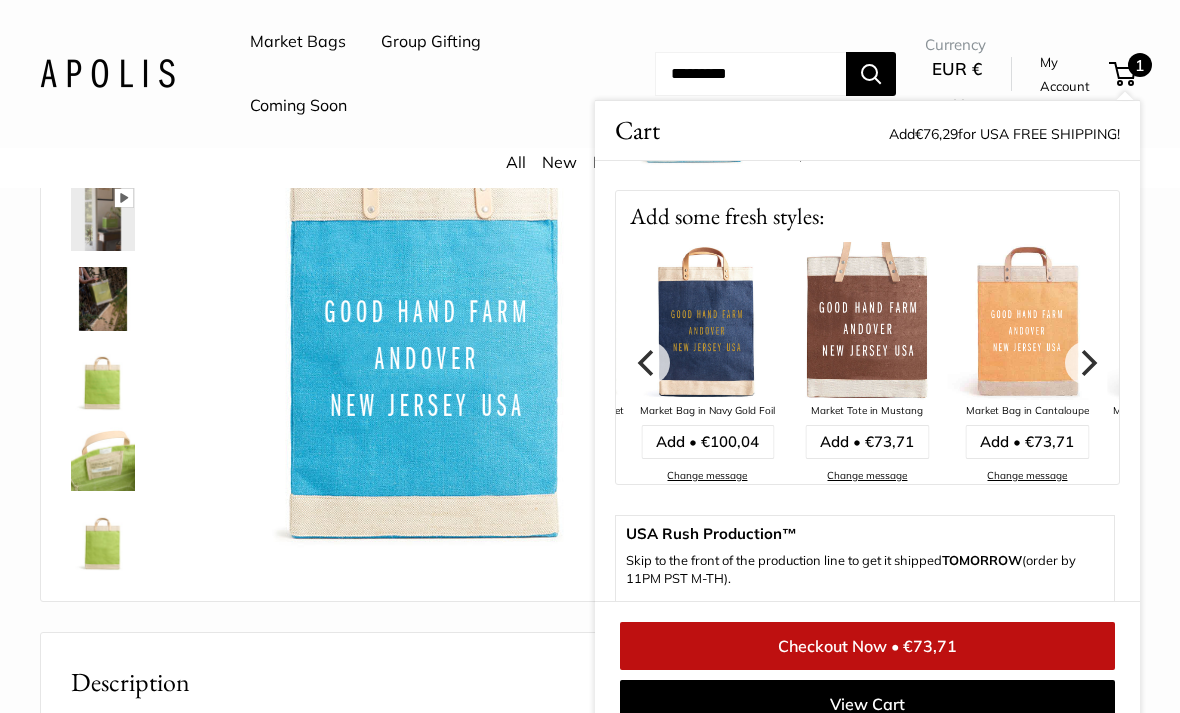 click on "Add • €73,71" at bounding box center (1027, 442) 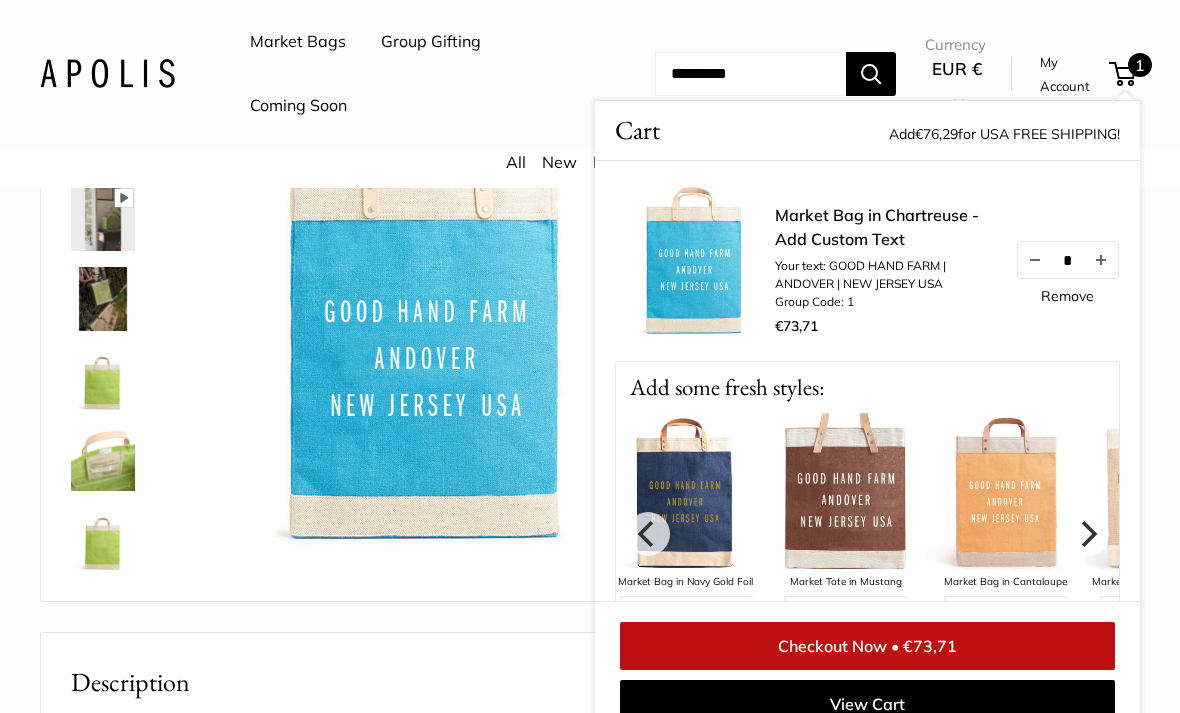 scroll, scrollTop: 0, scrollLeft: 0, axis: both 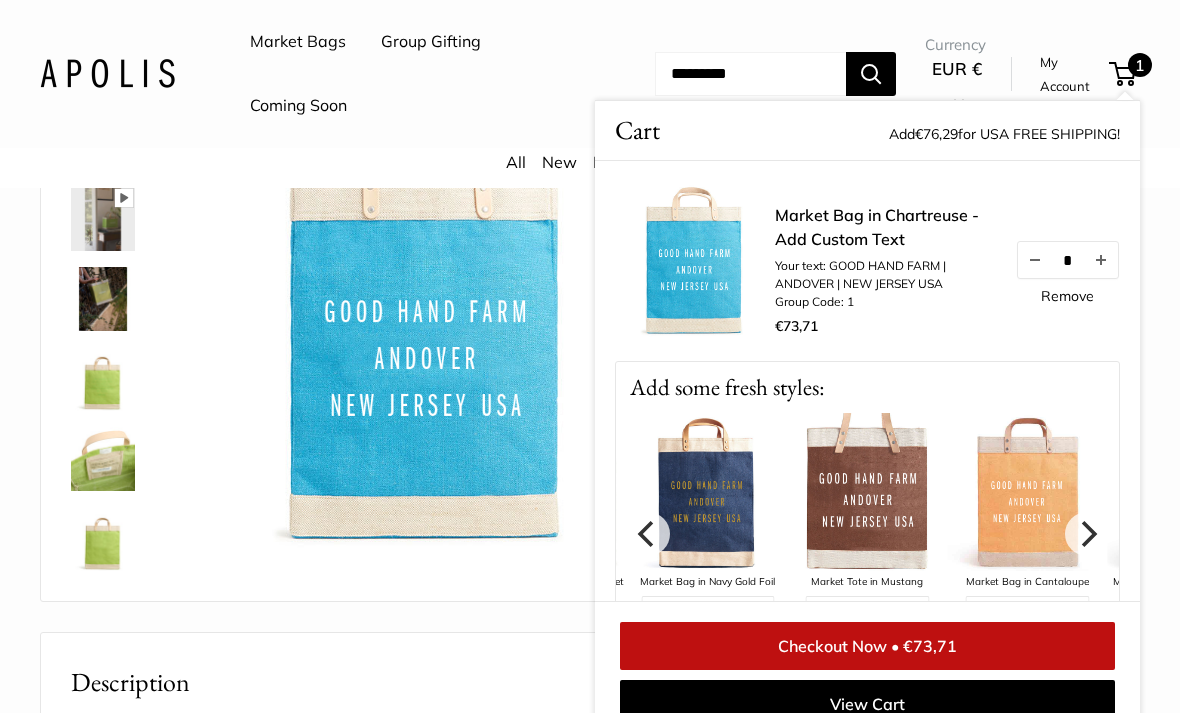 click on "Remove" at bounding box center (1067, 296) 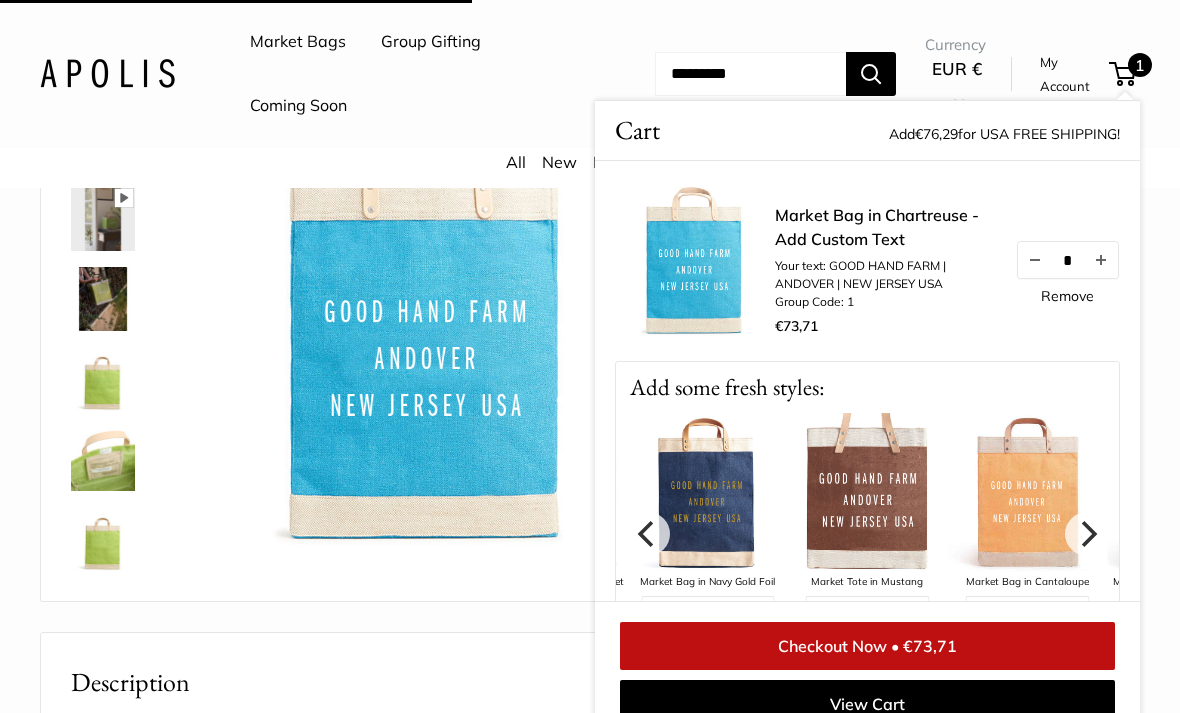 click on "Remove" at bounding box center [1067, 296] 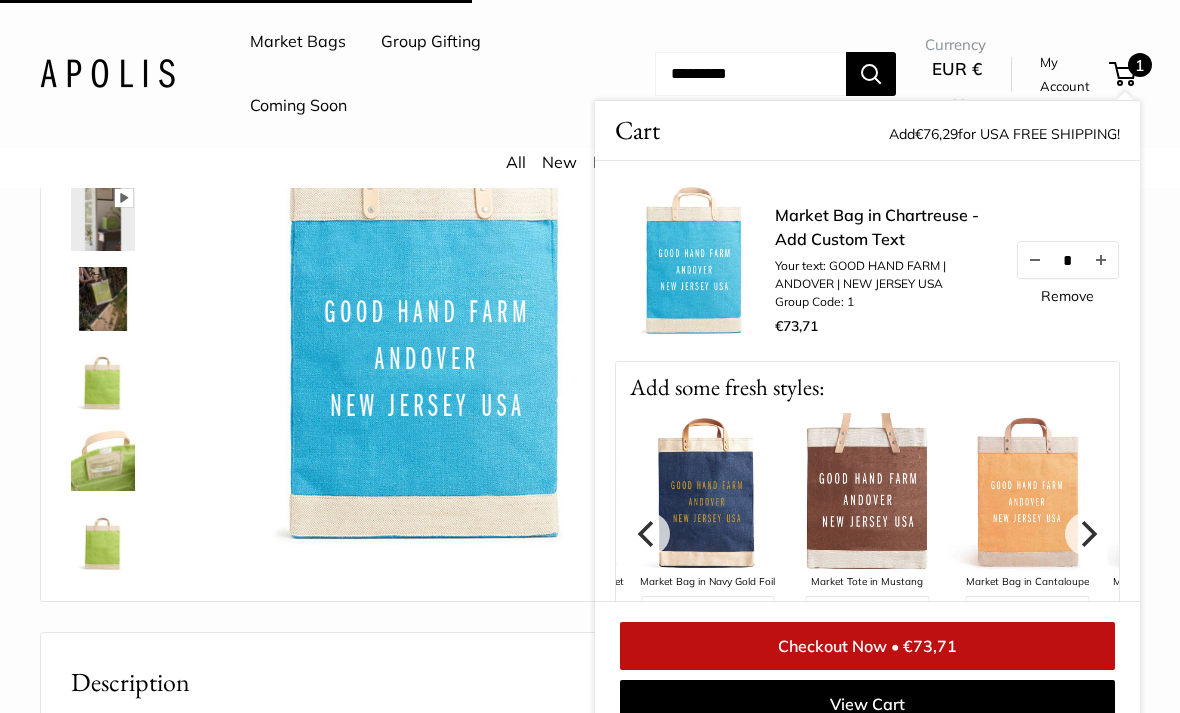 click at bounding box center (1035, 260) 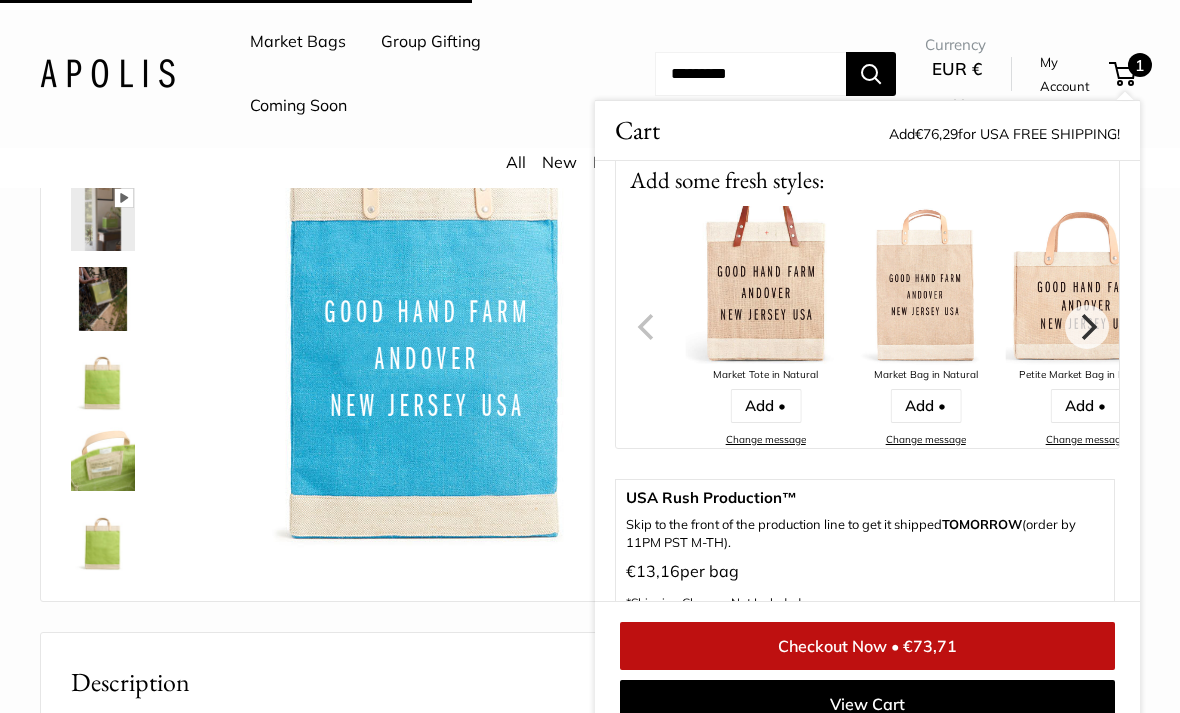 scroll, scrollTop: 203, scrollLeft: 0, axis: vertical 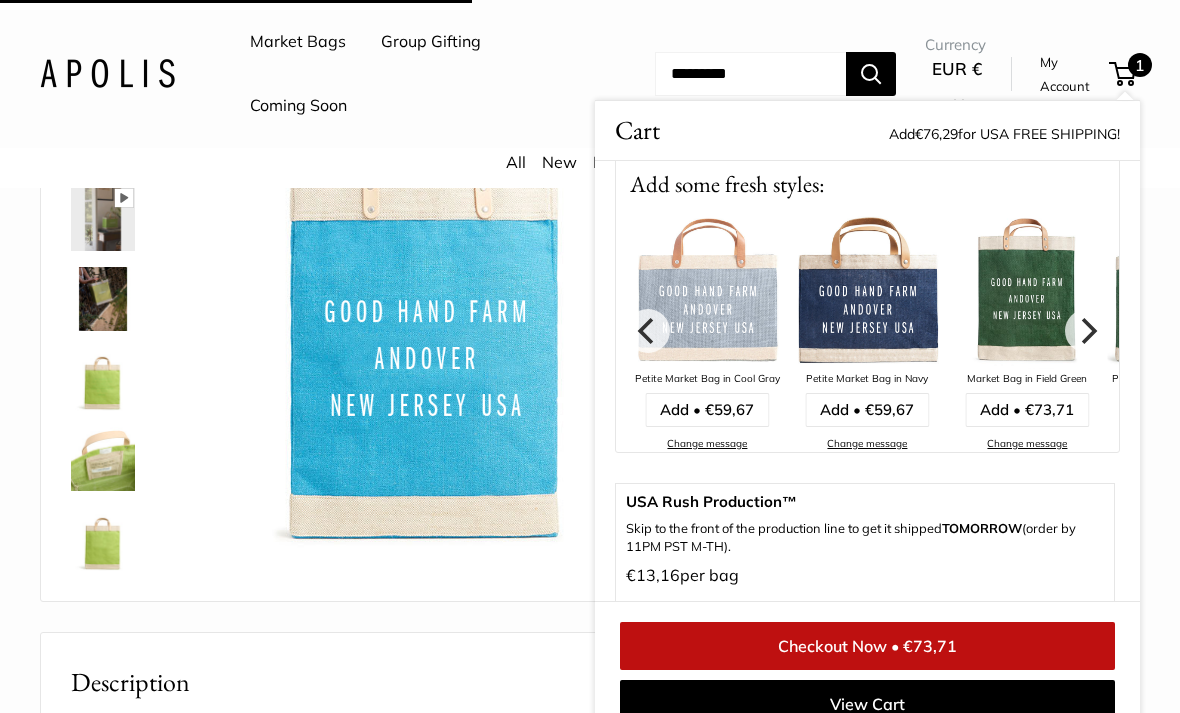 click at bounding box center (1027, 290) 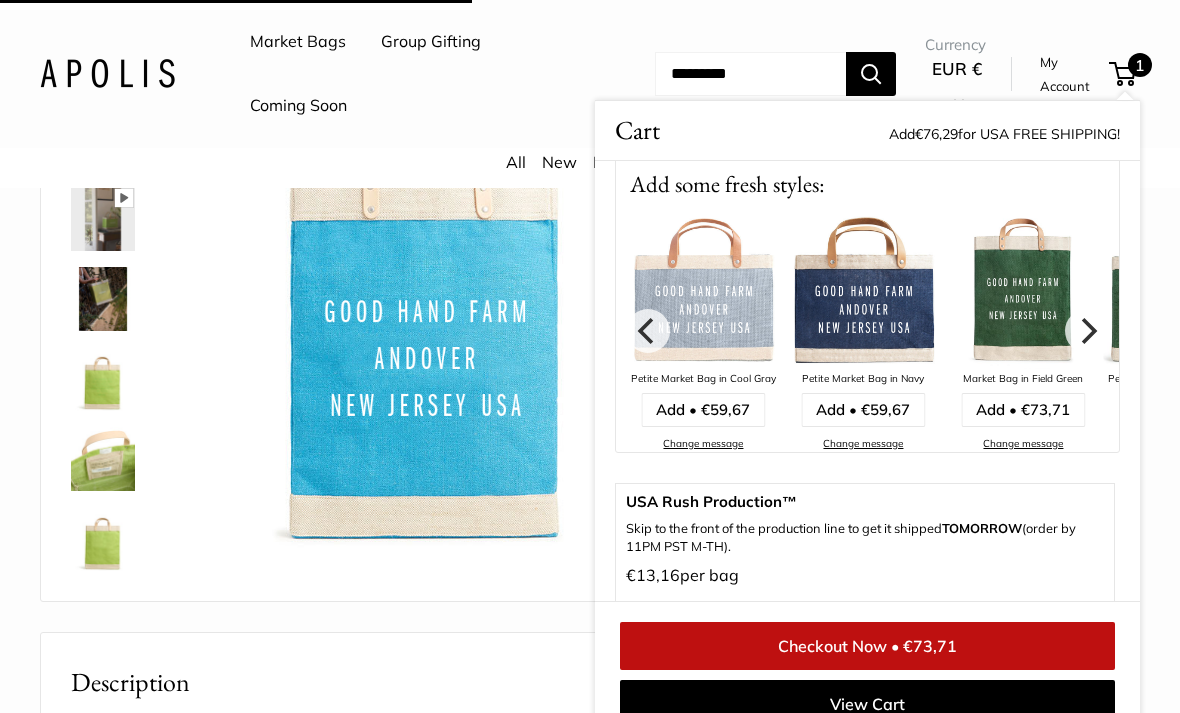 click at bounding box center [1023, 290] 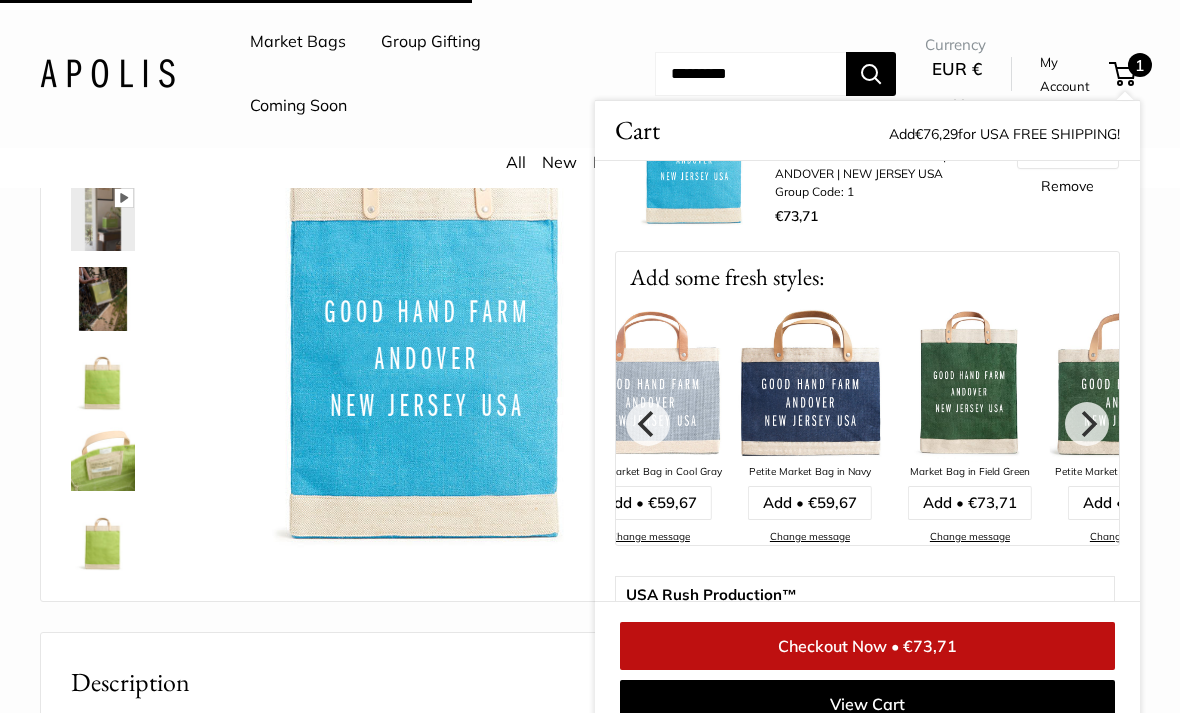 scroll, scrollTop: 114, scrollLeft: 0, axis: vertical 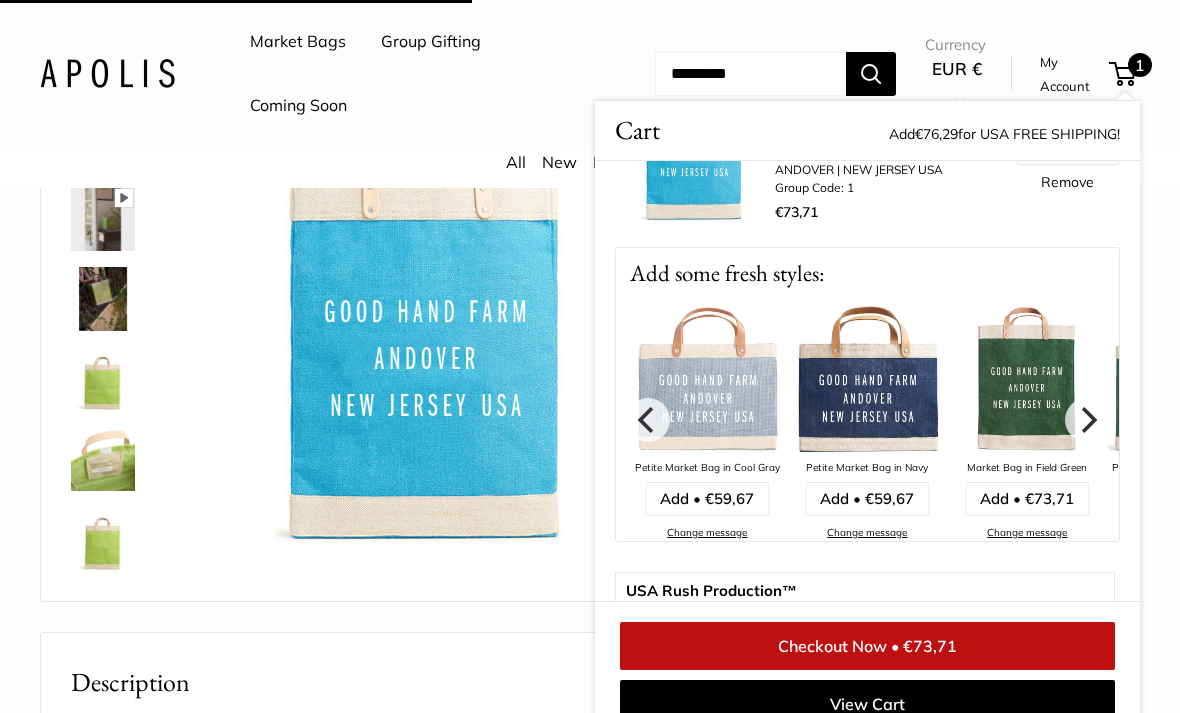 click on "Add • €73,71" at bounding box center [1027, 499] 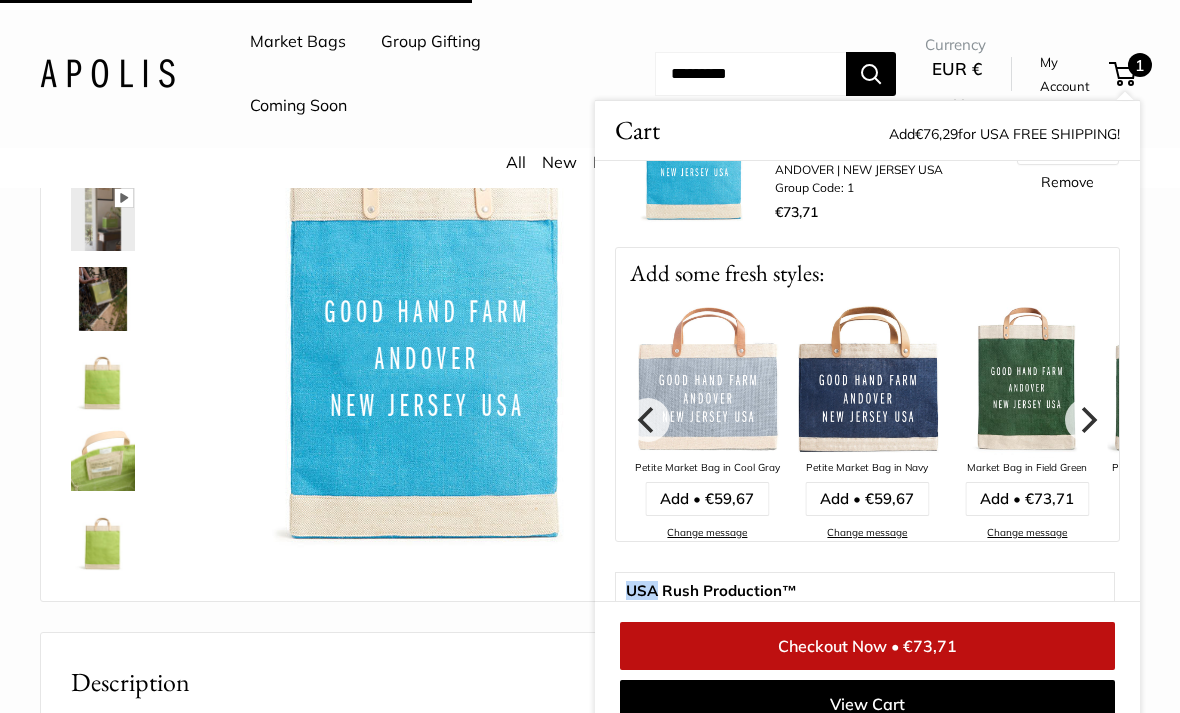 click on "Add • €73,71" at bounding box center [1027, 499] 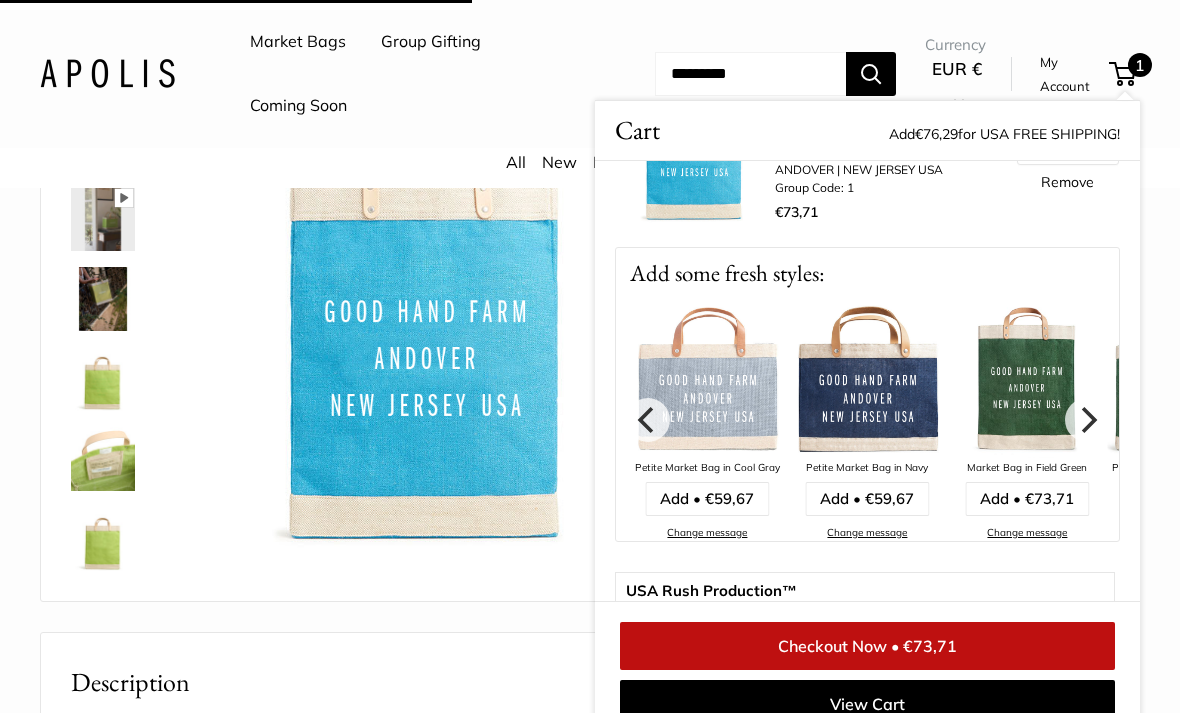 click on "Add • €73,71" at bounding box center [1027, 499] 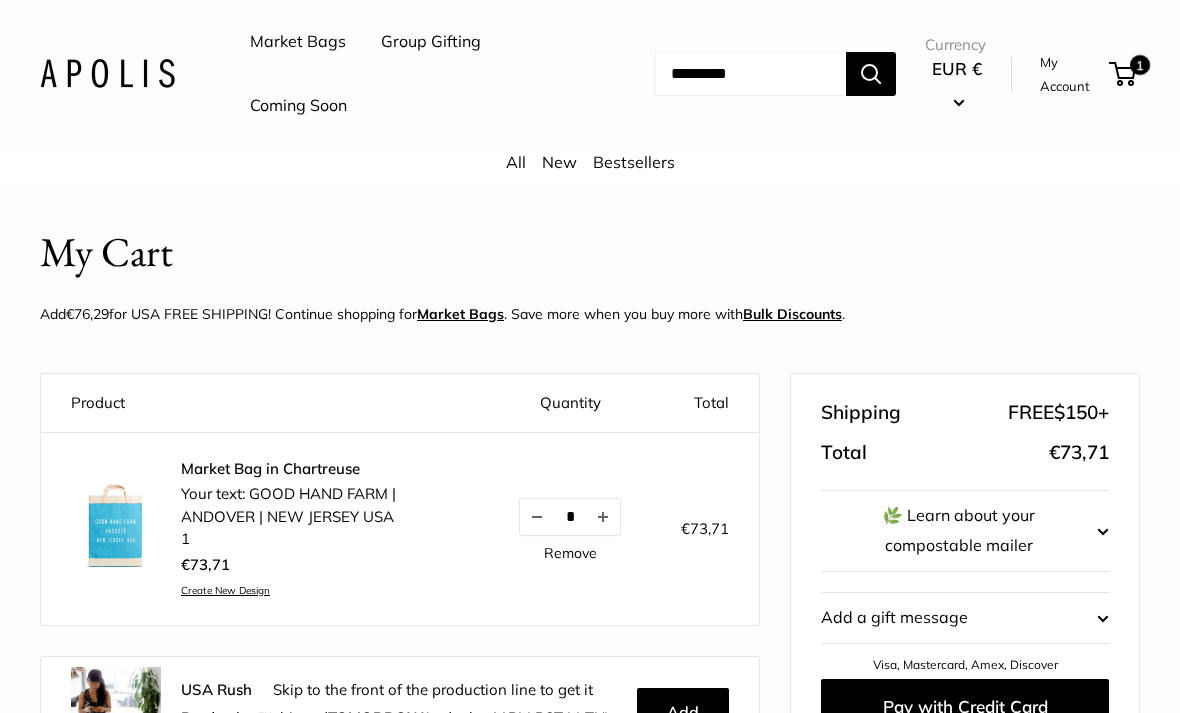 scroll, scrollTop: 0, scrollLeft: 0, axis: both 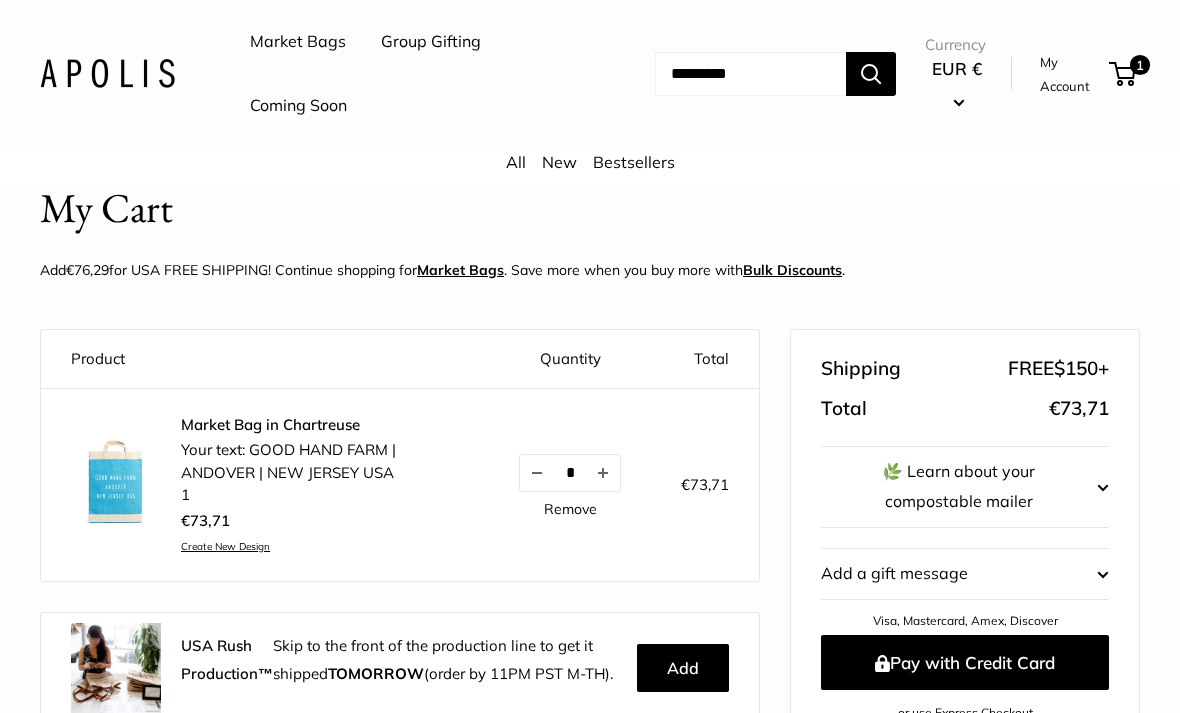 click on "Create New Design" at bounding box center [320, 547] 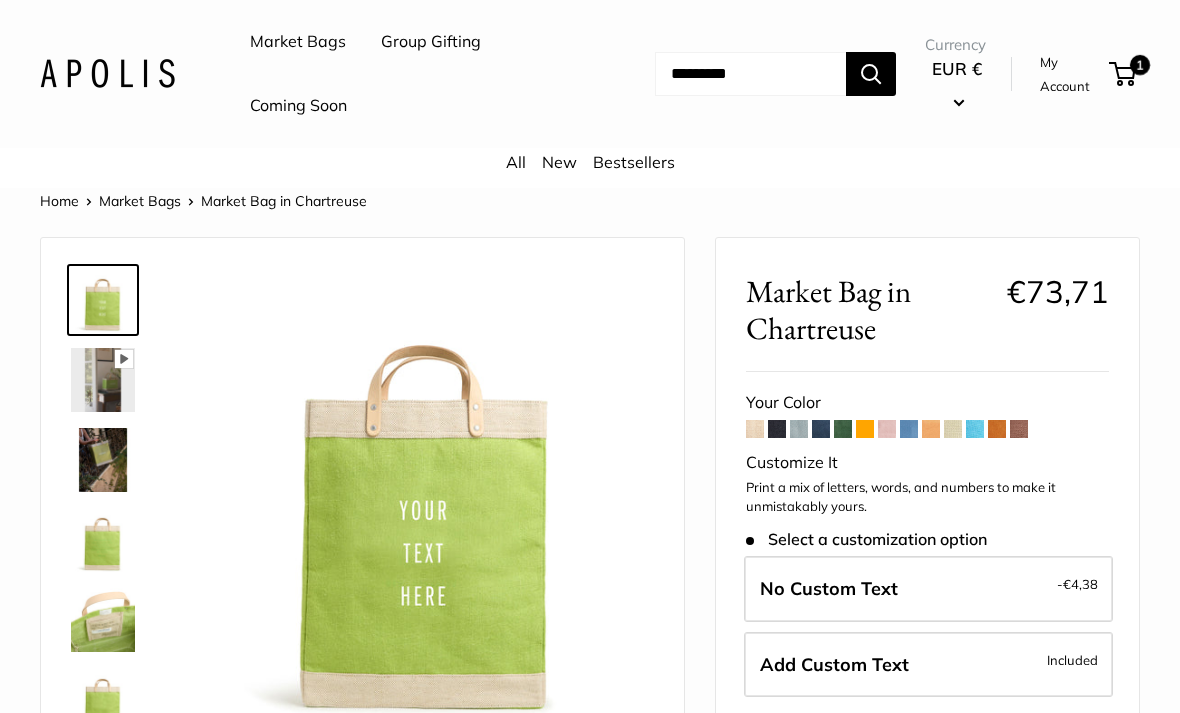 scroll, scrollTop: 0, scrollLeft: 0, axis: both 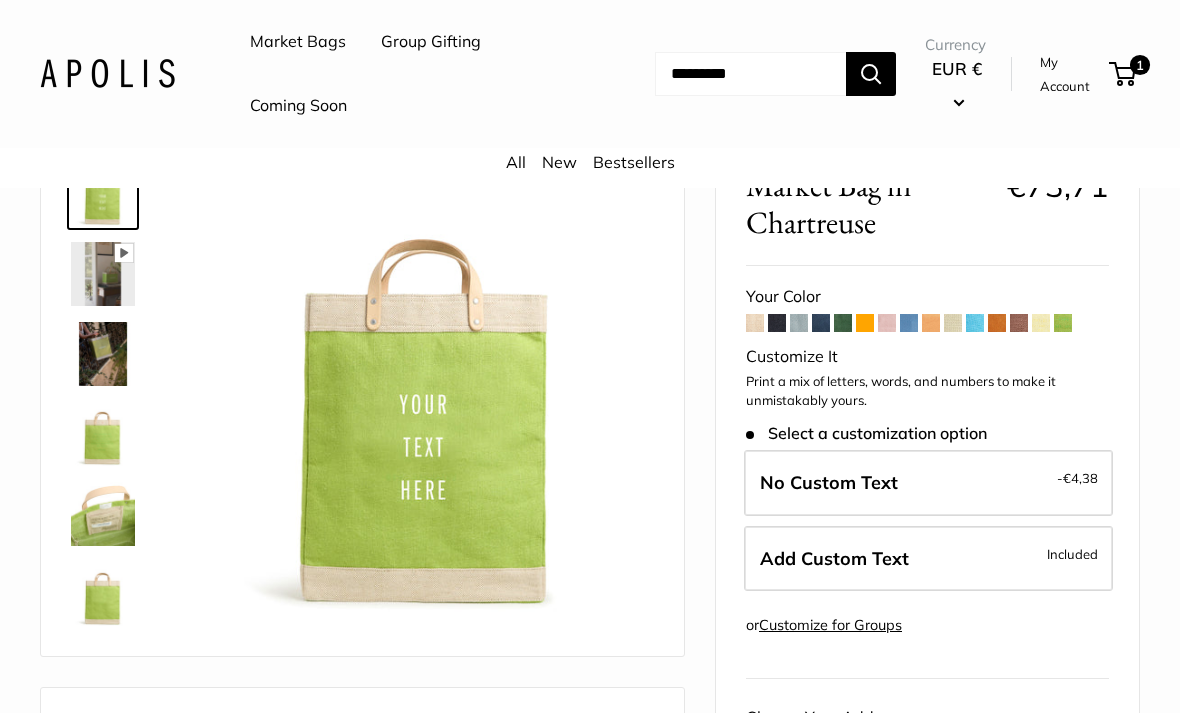click at bounding box center (427, 388) 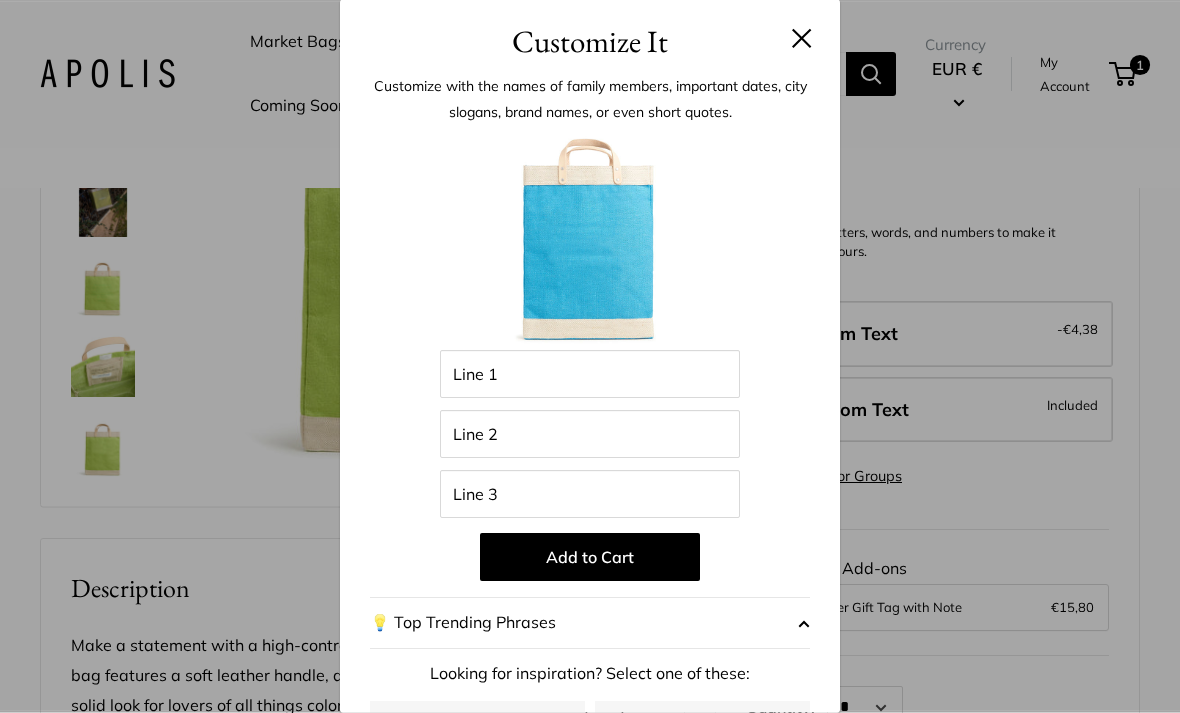 scroll, scrollTop: 318, scrollLeft: 0, axis: vertical 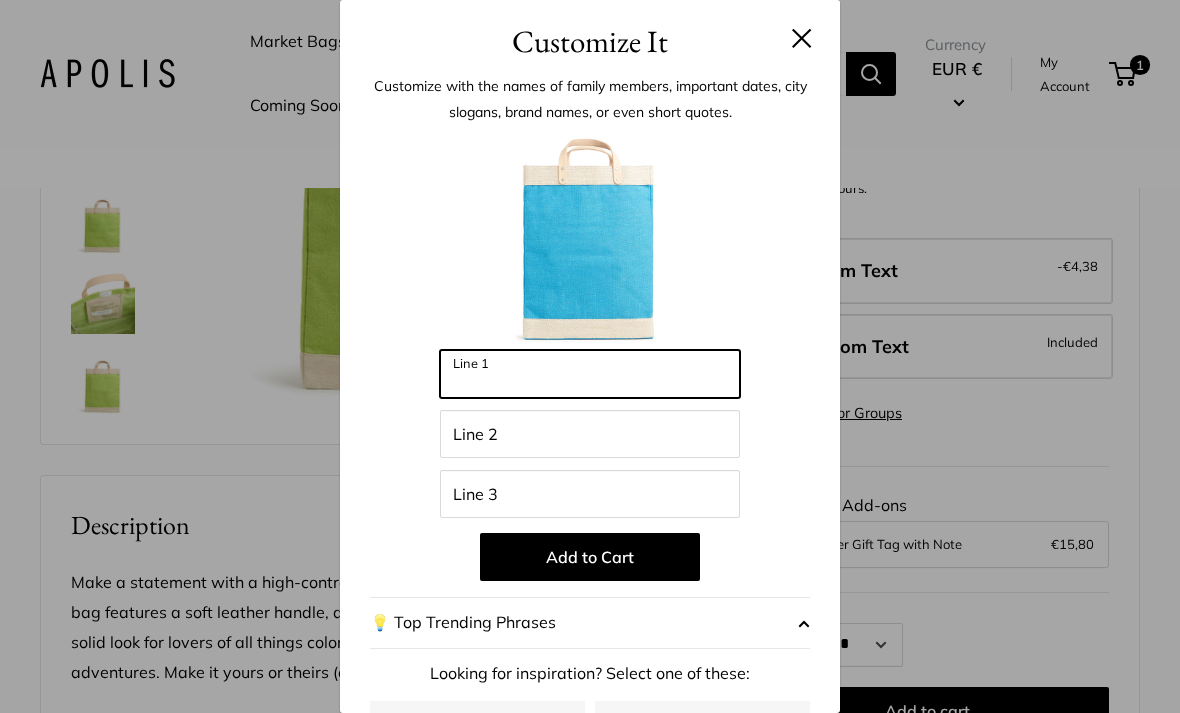click on "Line 1" at bounding box center [590, 374] 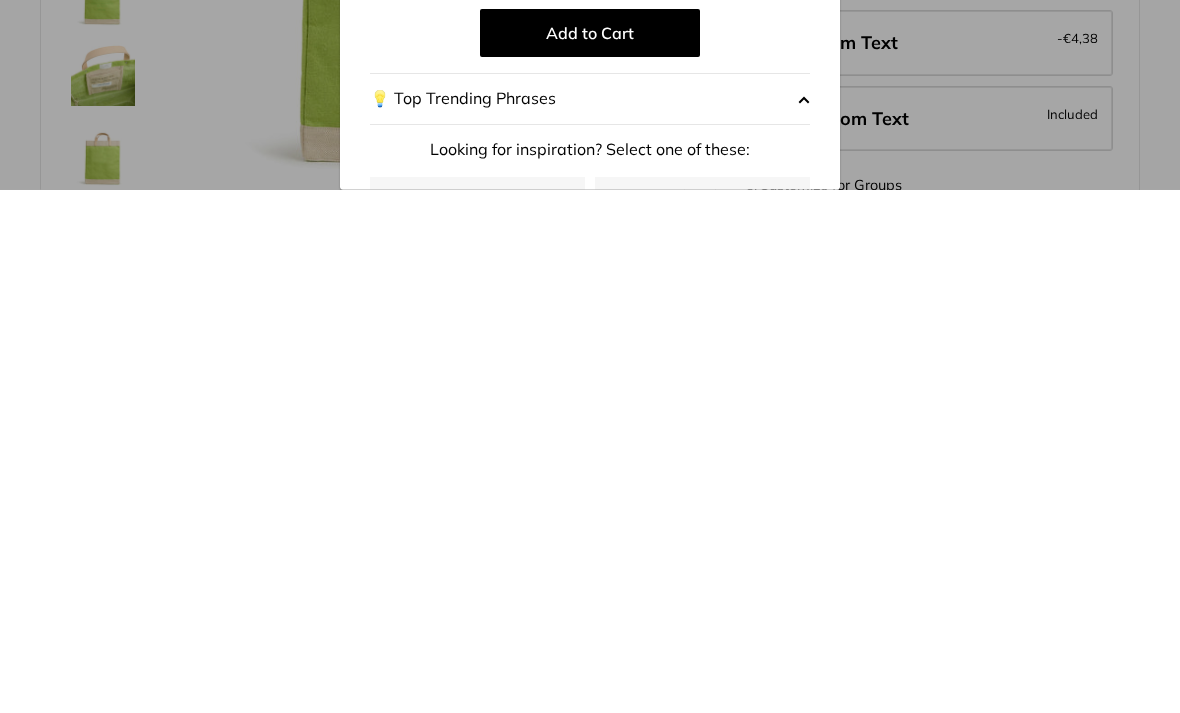 scroll, scrollTop: 0, scrollLeft: 0, axis: both 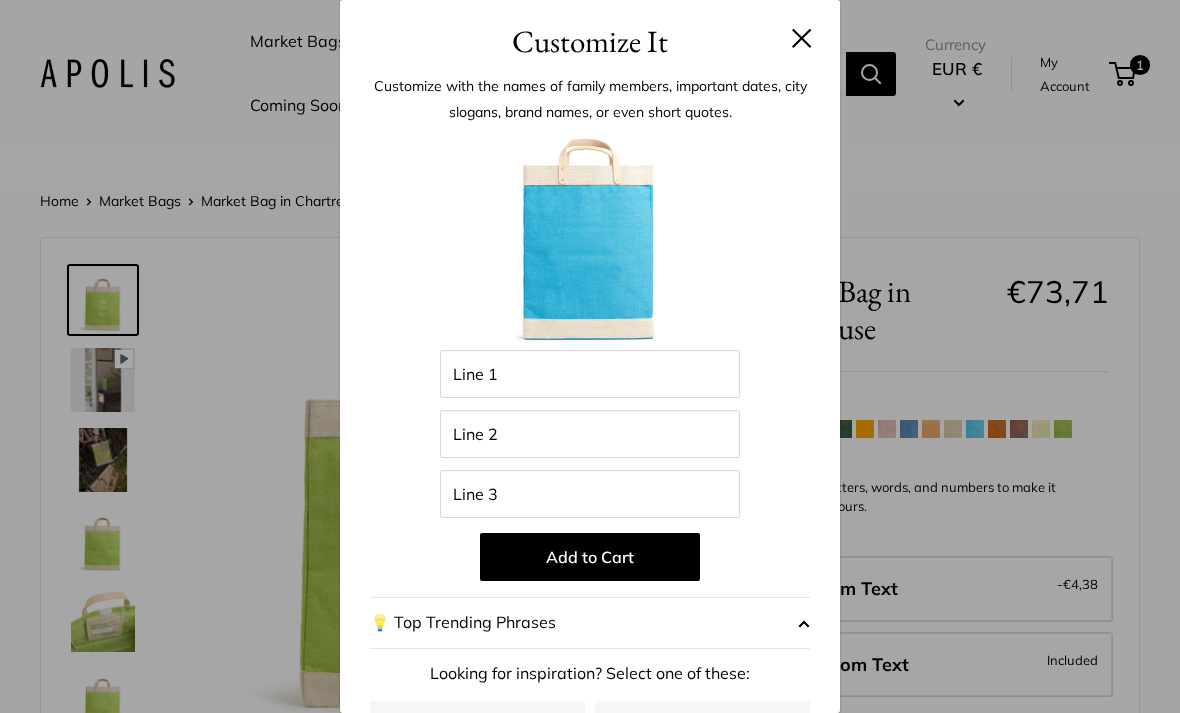click on "Customize with the names of family members, important dates, city slogans, brand names, or even short quotes.
Enter 42 letters
Line 1
Line 2
Line 3
Add to Cart
💡 Top Trending Phrases
Looking for inspiration? Select one of these: My Serotonin Levels Are Low Tulum Air To Tahoe Sky I'm Not Meant To Live Uncomfortably Raise Kind Humans" at bounding box center [590, 509] 